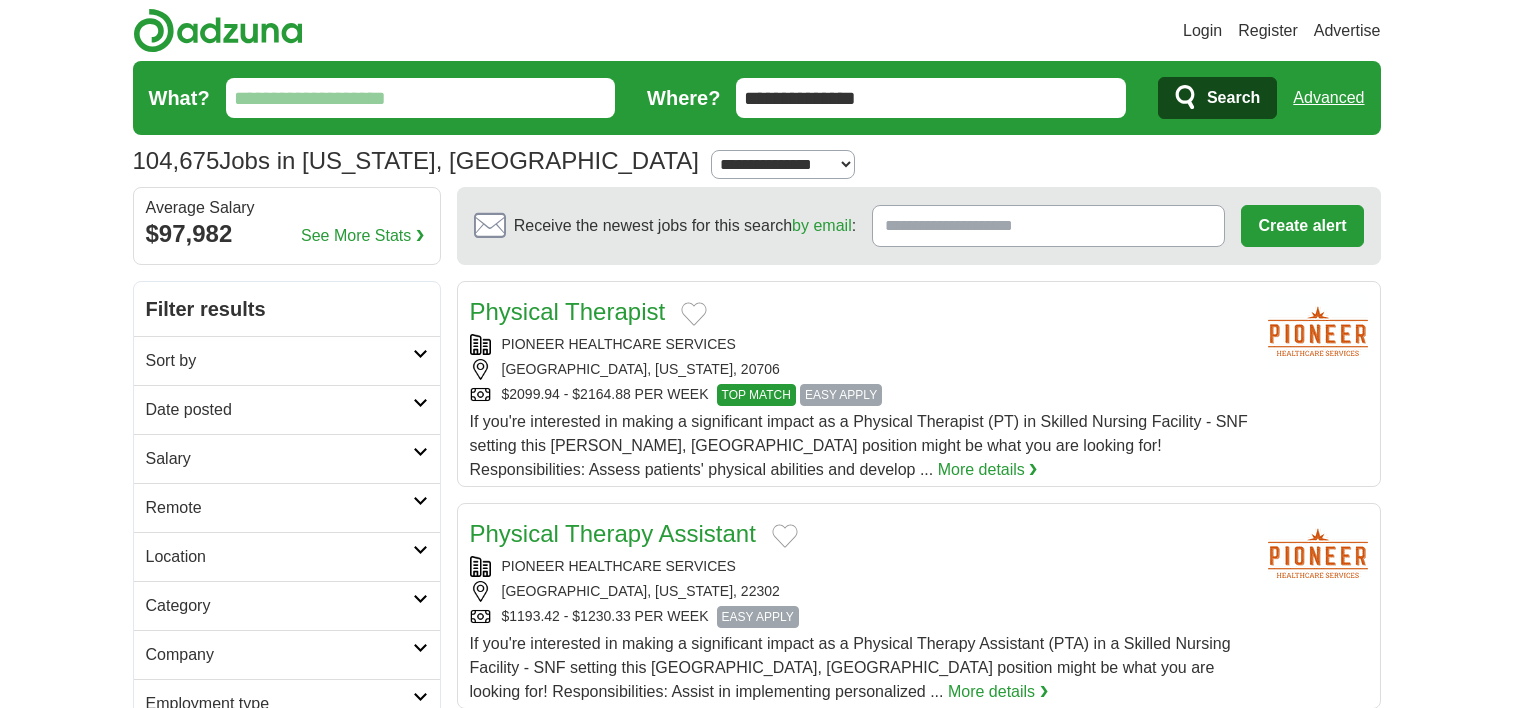 scroll, scrollTop: 0, scrollLeft: 0, axis: both 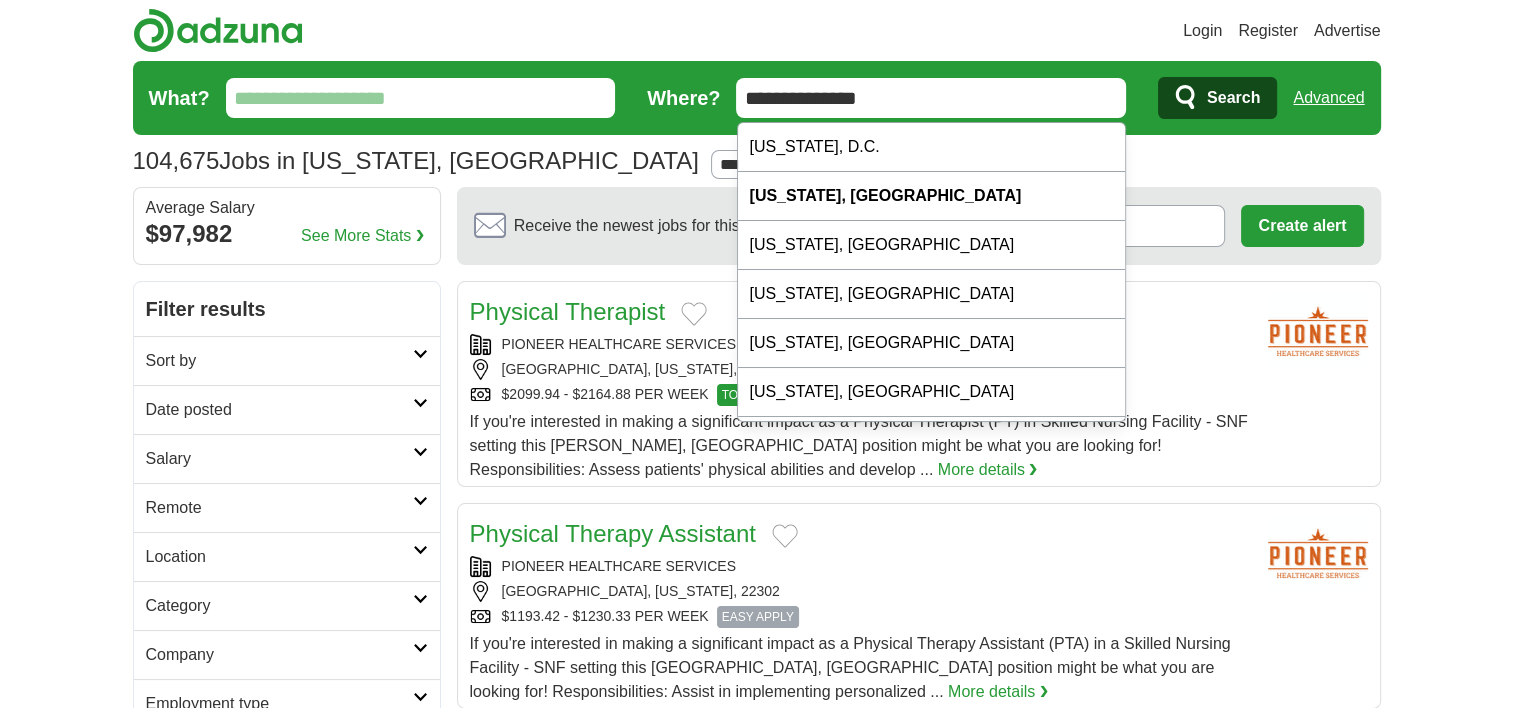 drag, startPoint x: 910, startPoint y: 104, endPoint x: 730, endPoint y: 116, distance: 180.39955 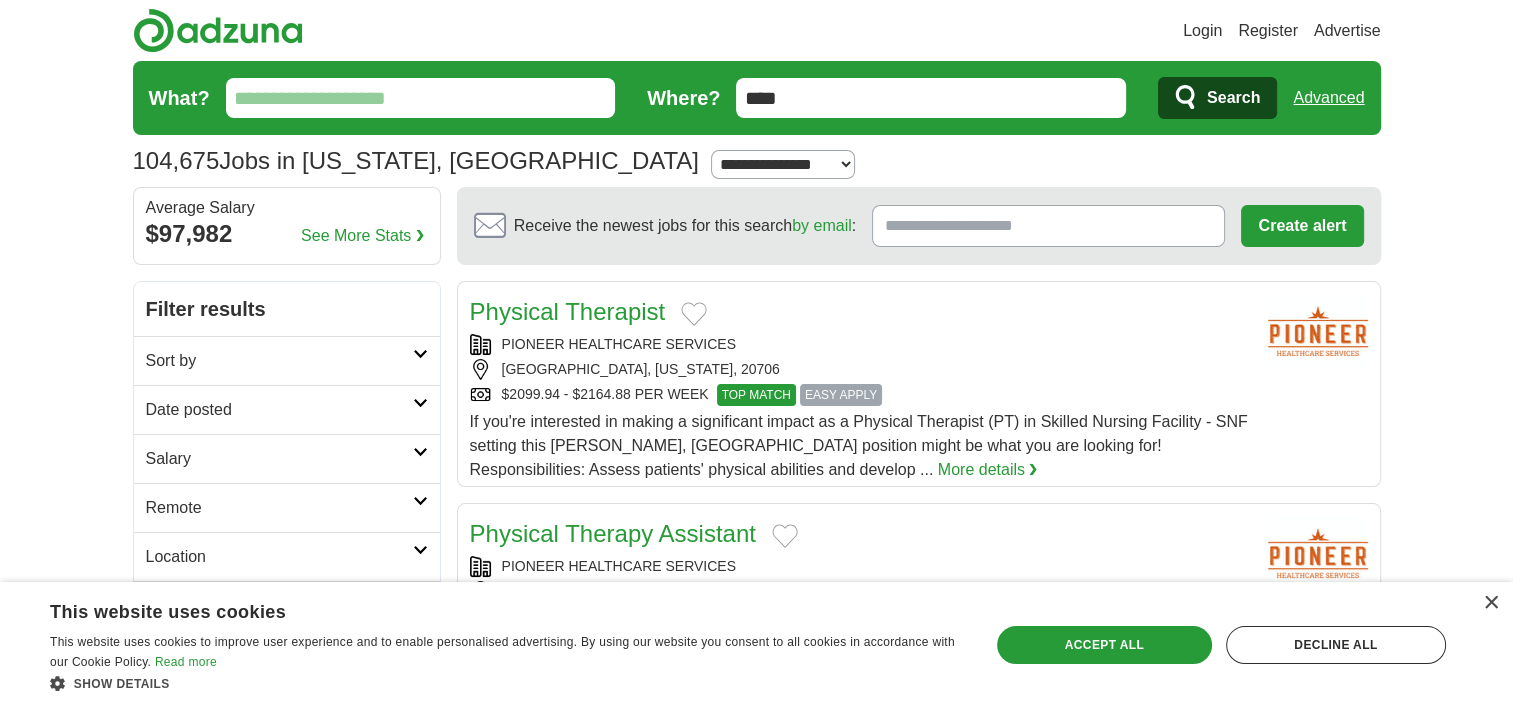 type on "****" 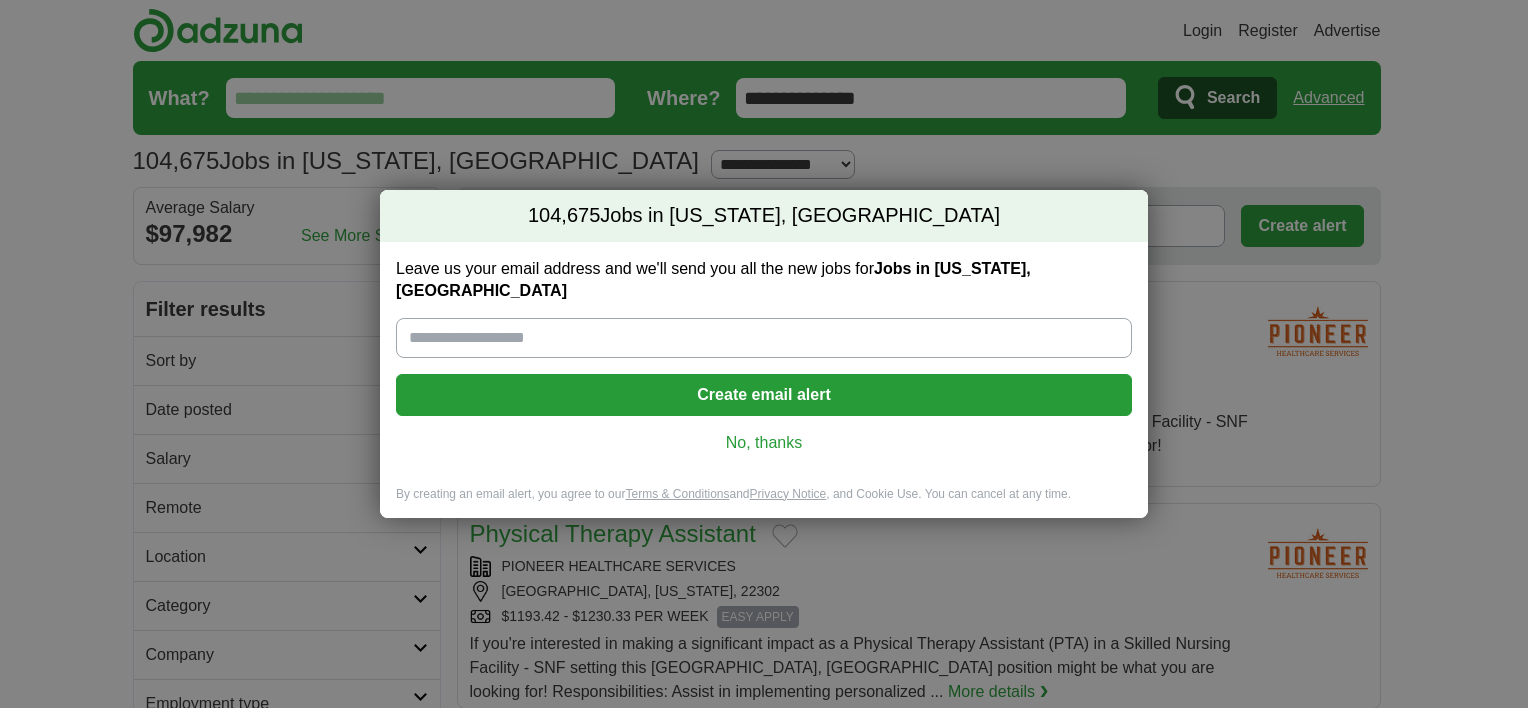 scroll, scrollTop: 0, scrollLeft: 0, axis: both 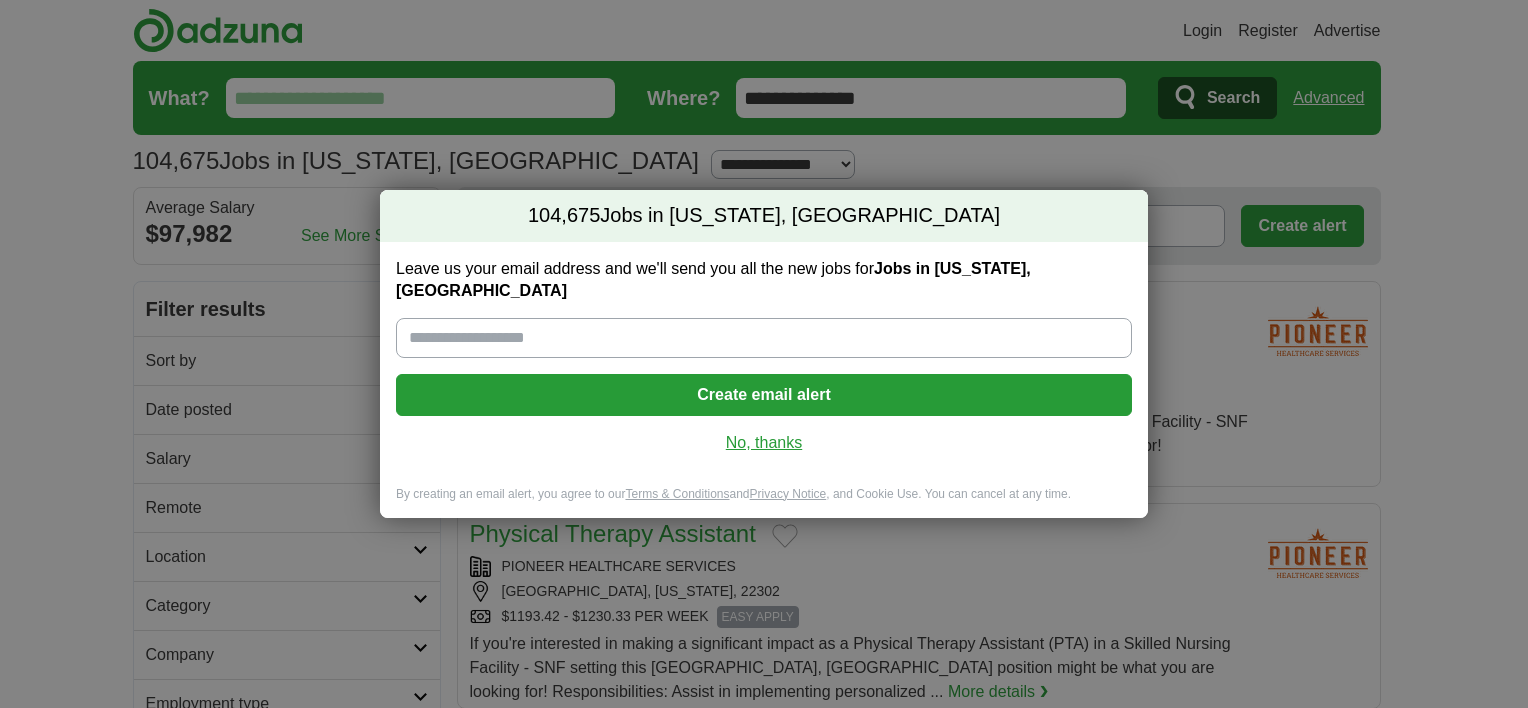 click on "No, thanks" at bounding box center (764, 443) 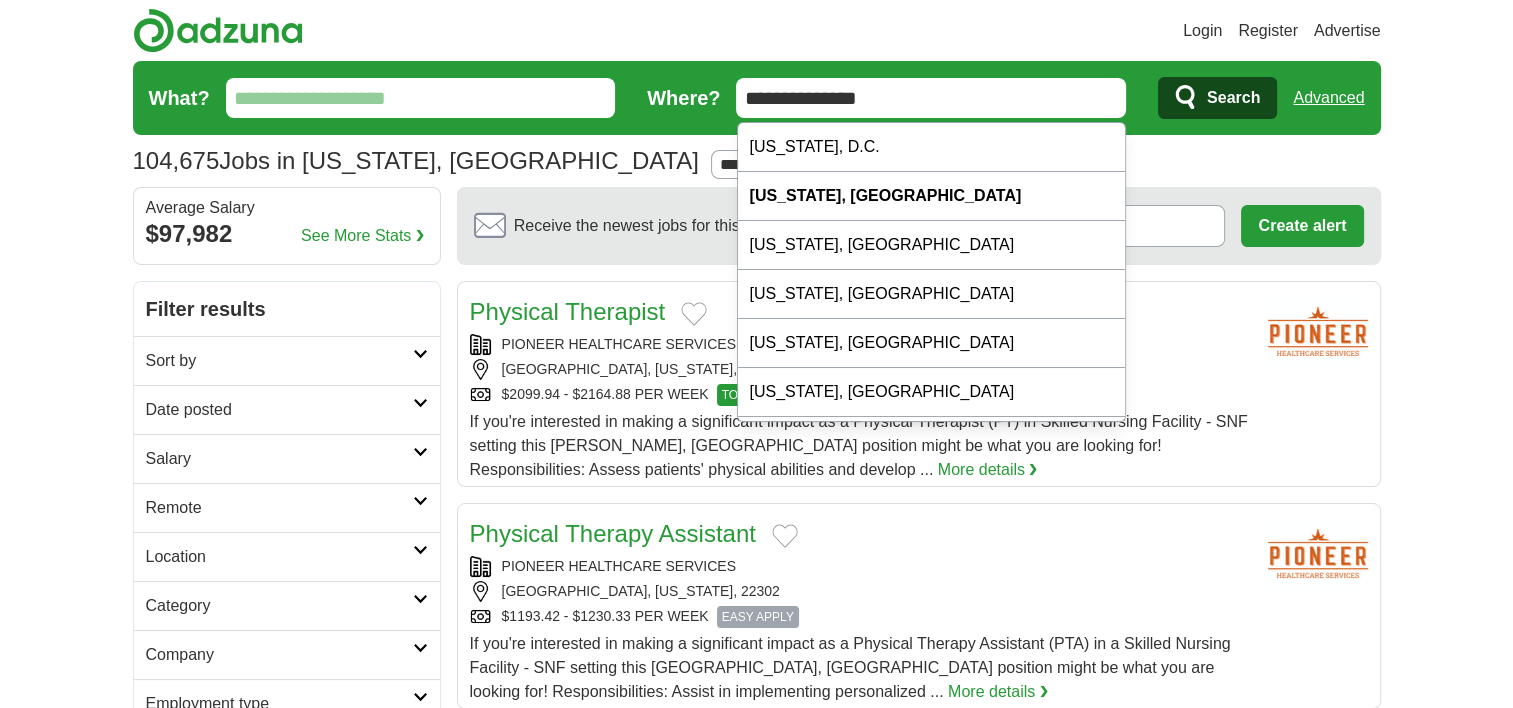 drag, startPoint x: 903, startPoint y: 98, endPoint x: 717, endPoint y: 112, distance: 186.52614 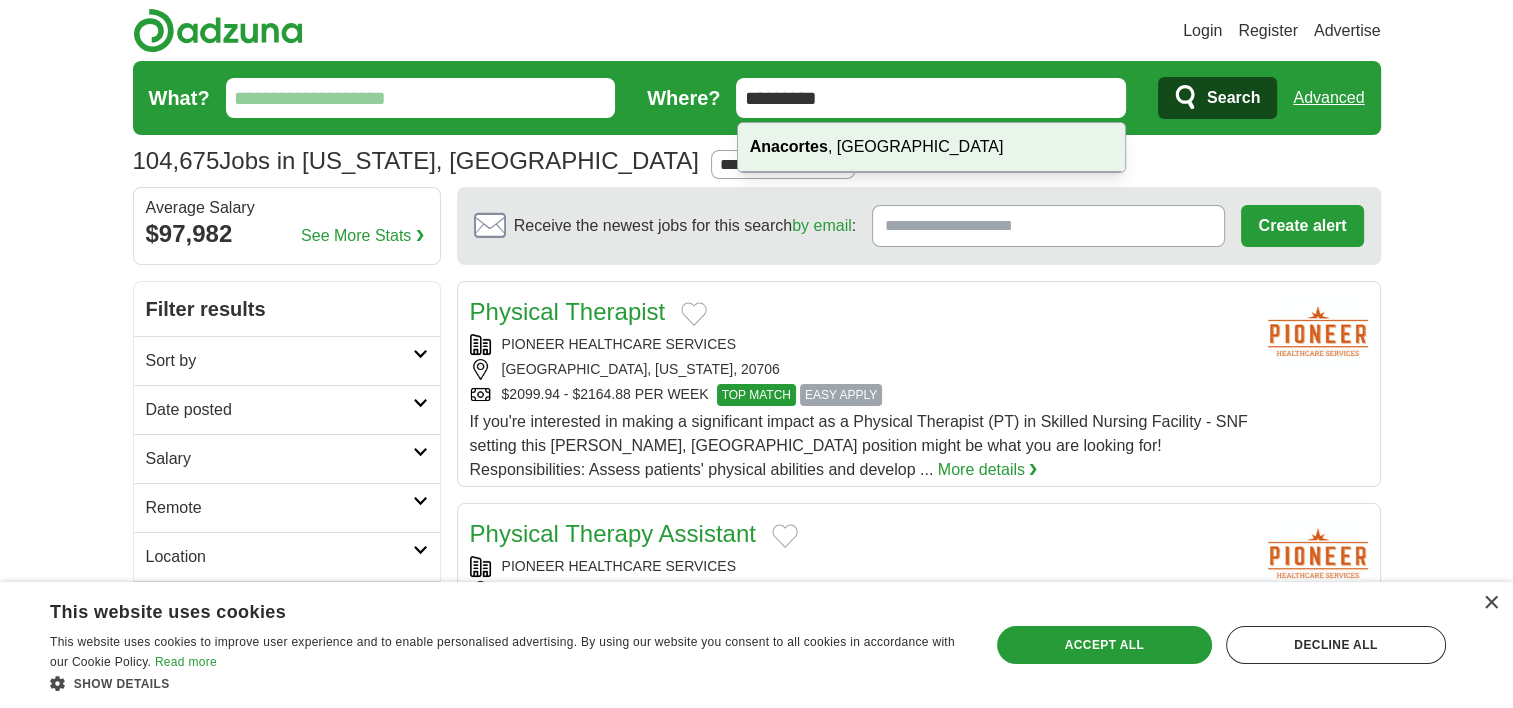 click on "Anacortes , [GEOGRAPHIC_DATA]" at bounding box center [932, 147] 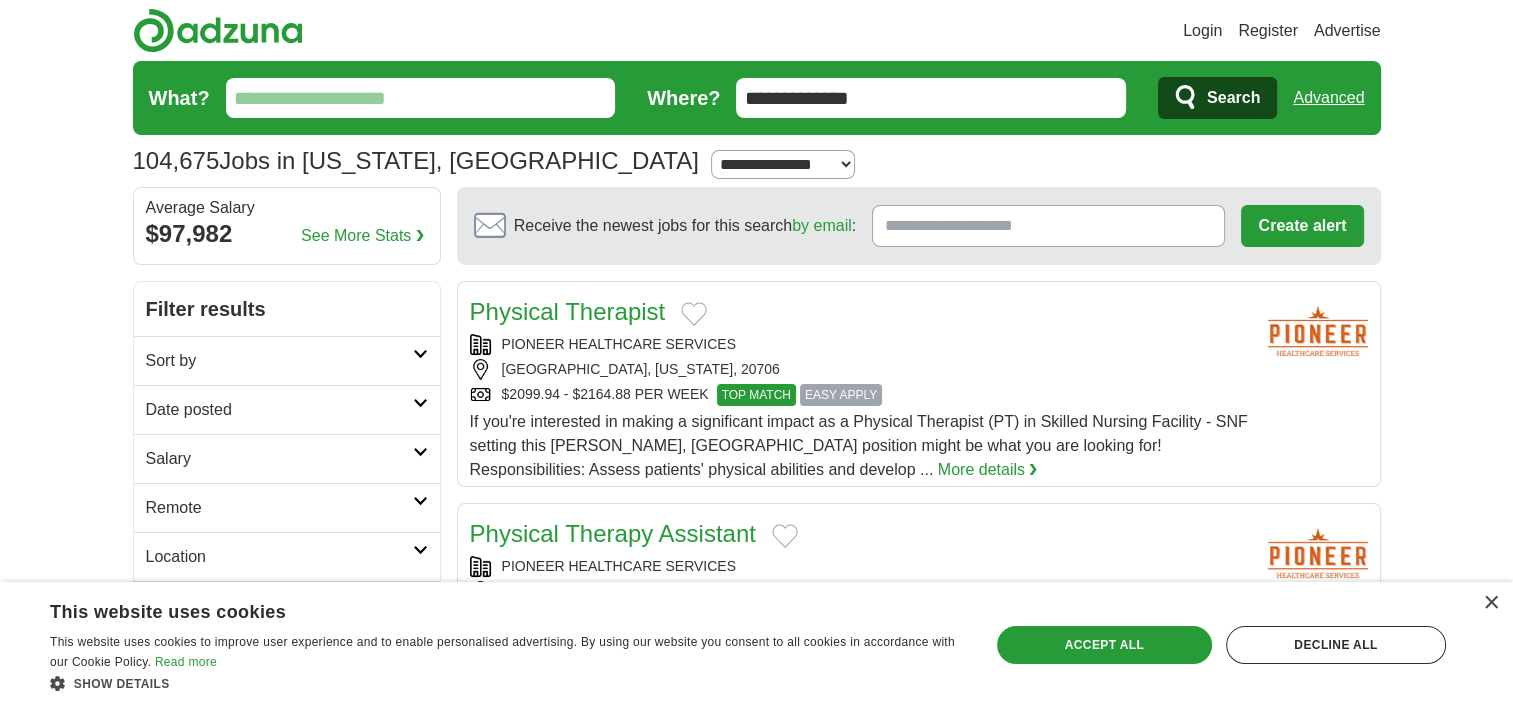 click on "**********" at bounding box center [783, 164] 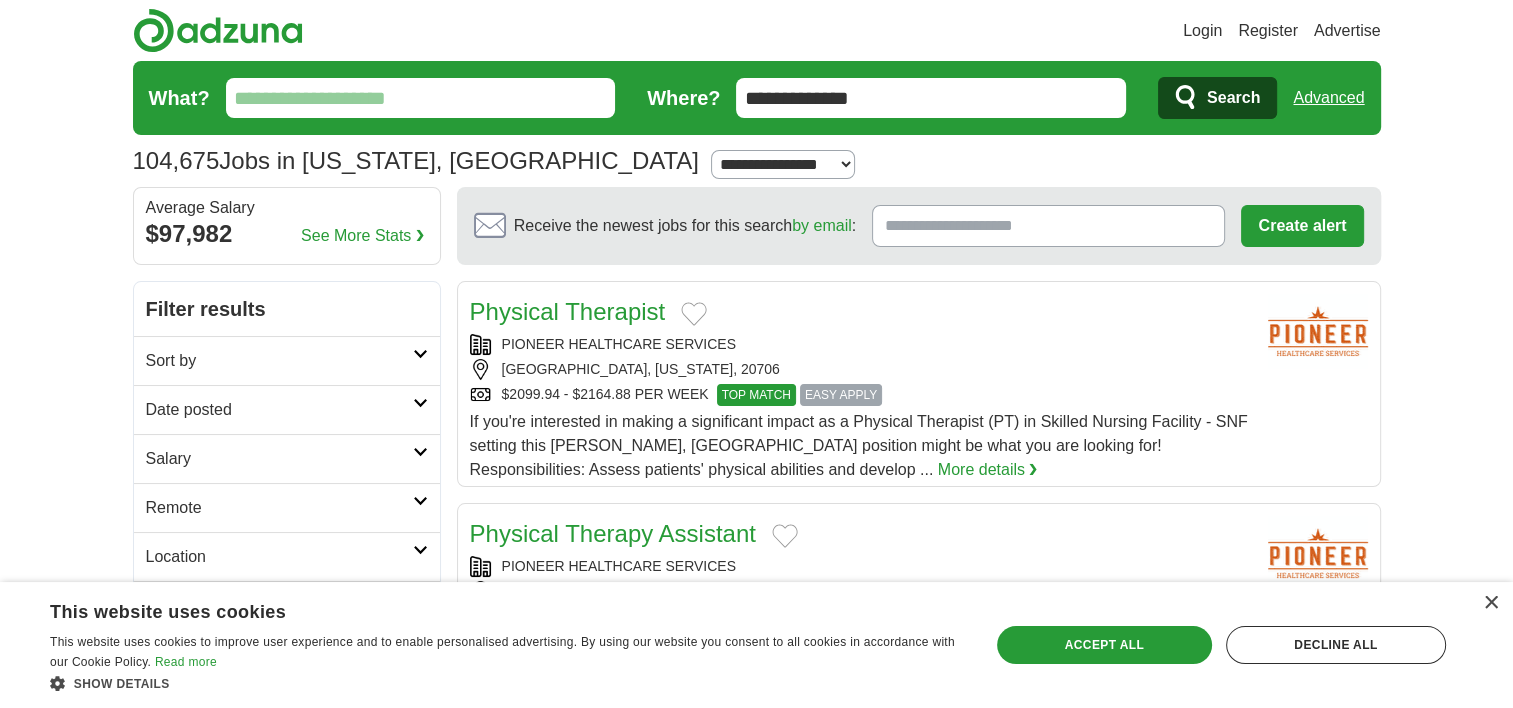 click on "**********" at bounding box center [783, 164] 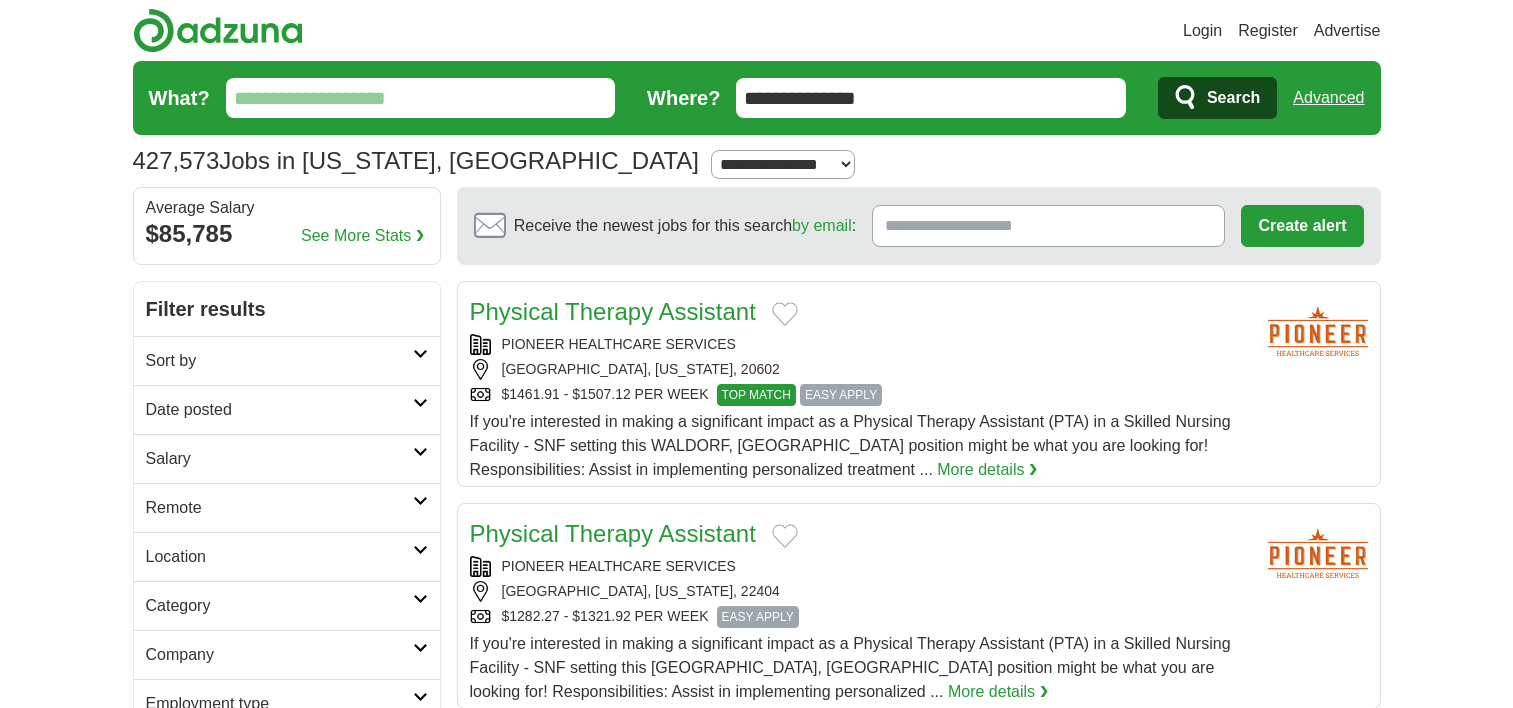 scroll, scrollTop: 0, scrollLeft: 0, axis: both 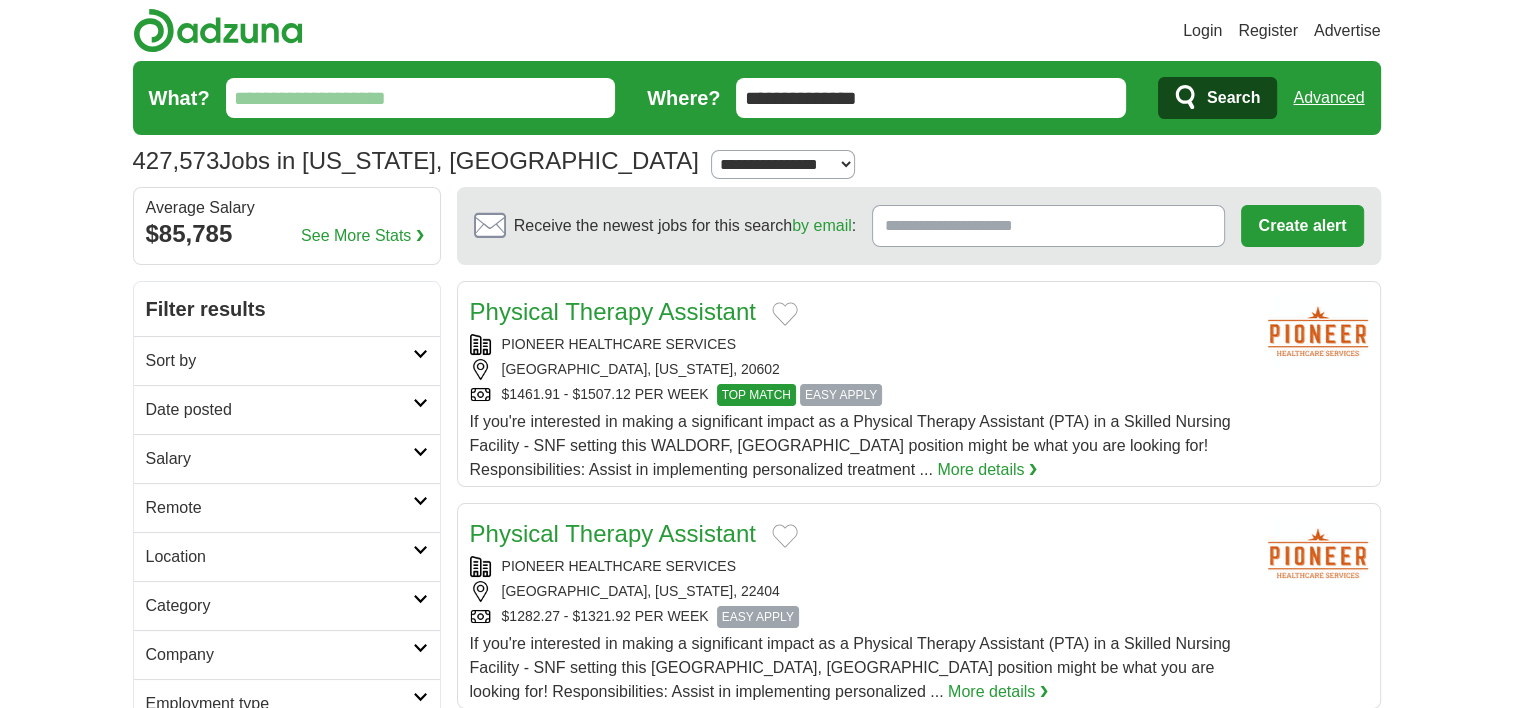 click on "**********" at bounding box center (931, 98) 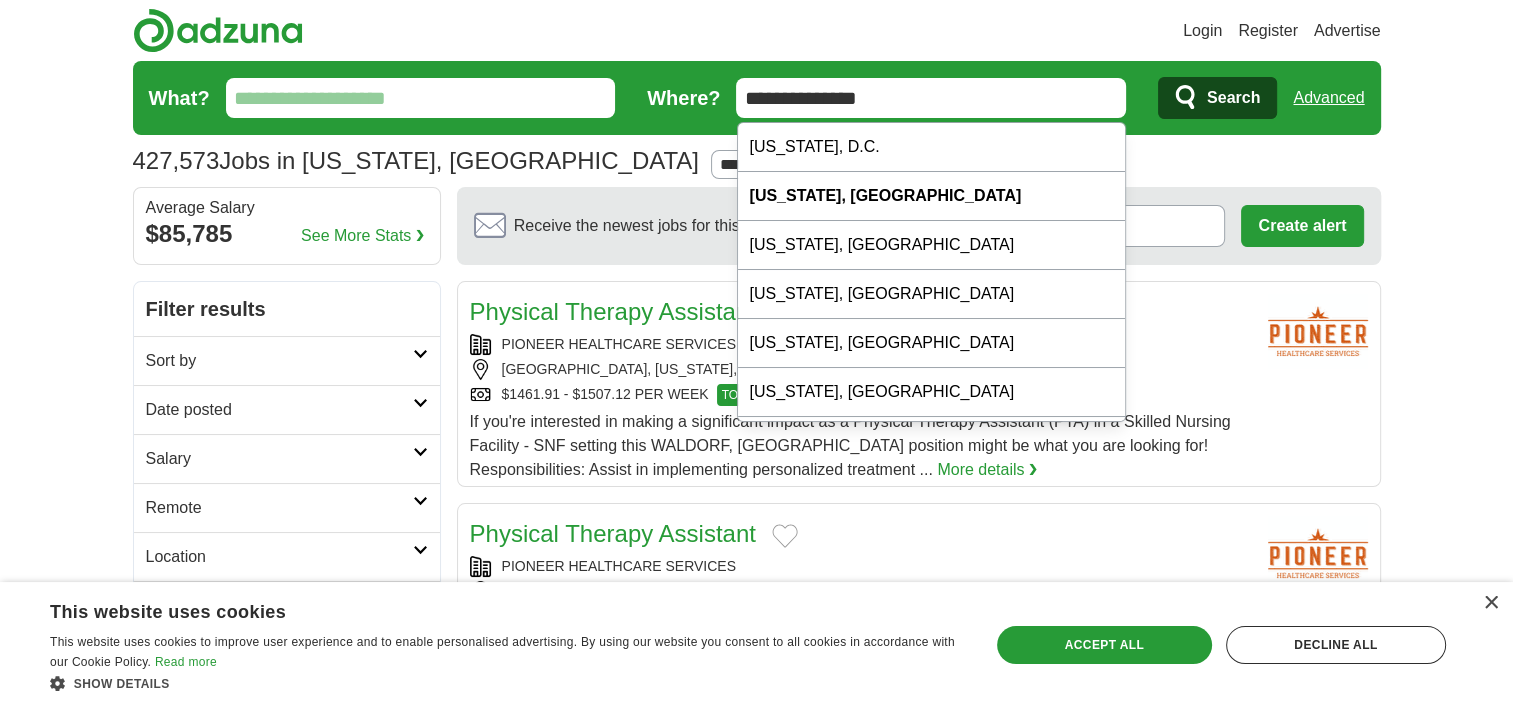 drag, startPoint x: 920, startPoint y: 100, endPoint x: 723, endPoint y: 101, distance: 197.00253 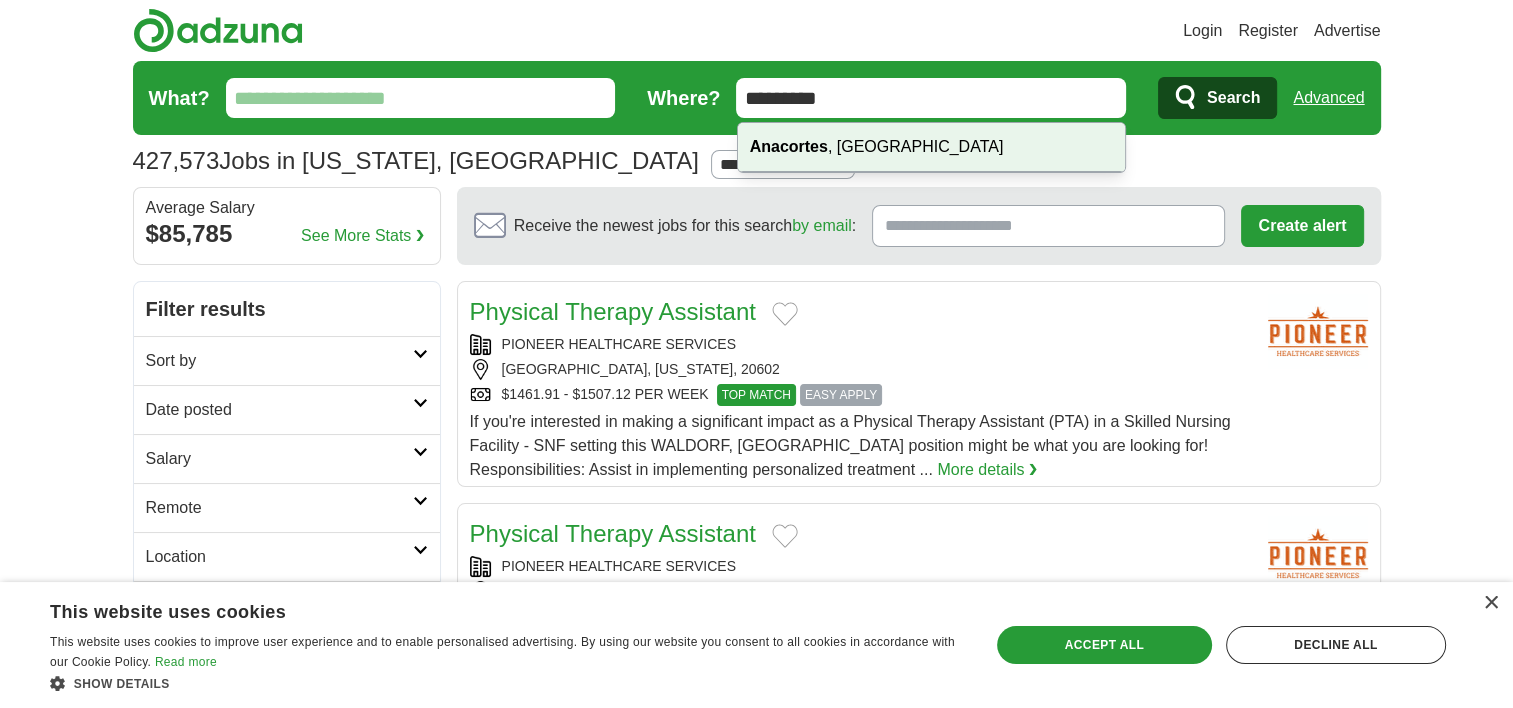 click on "Anacortes , WA" at bounding box center [932, 147] 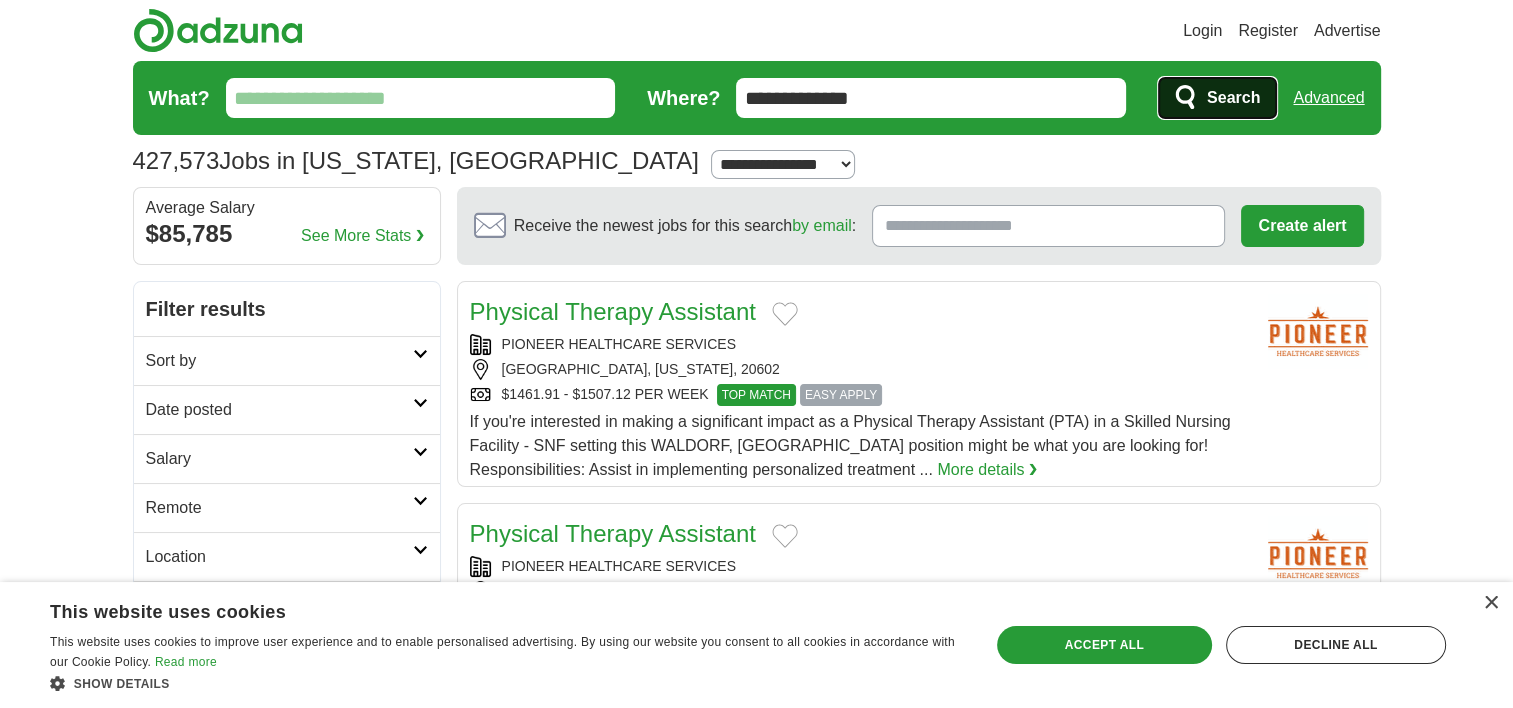click on "Search" at bounding box center [1233, 98] 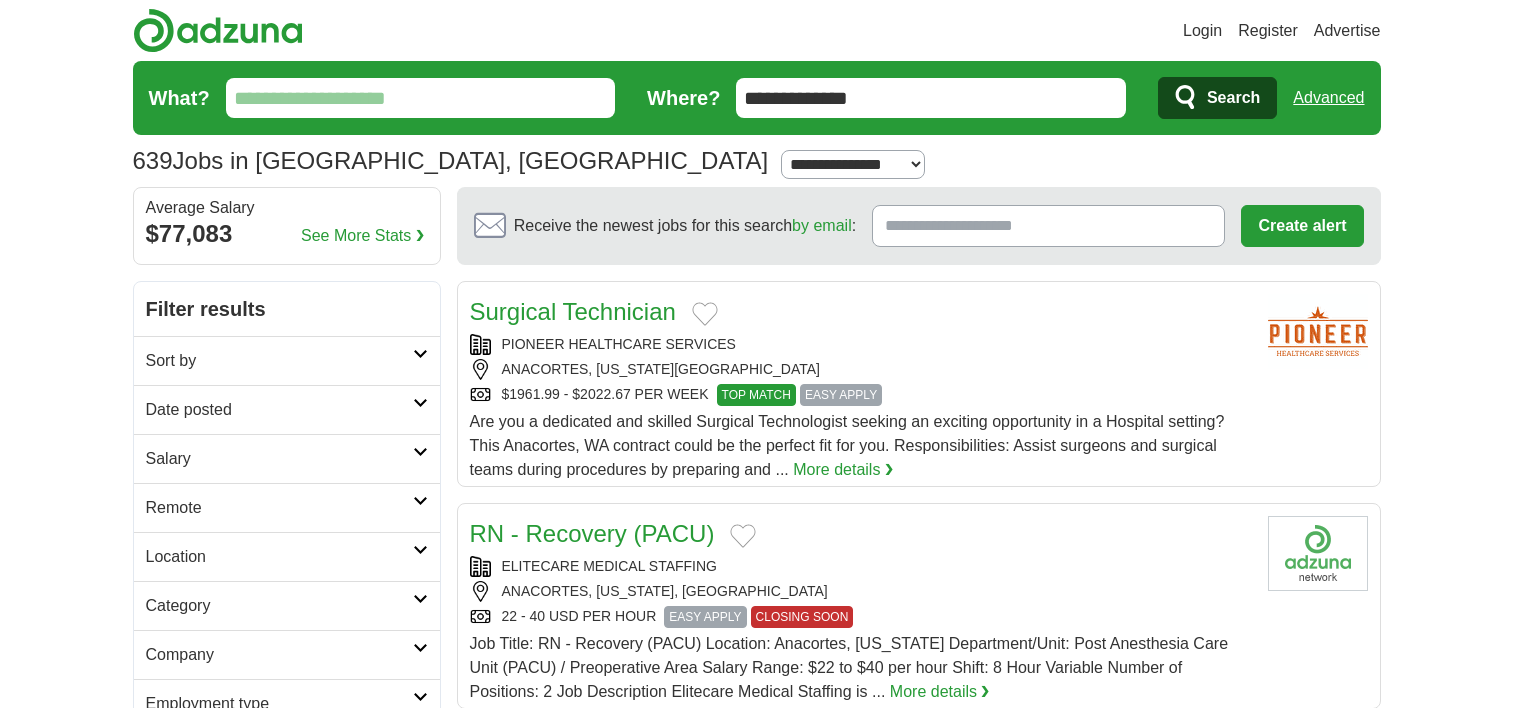 scroll, scrollTop: 0, scrollLeft: 0, axis: both 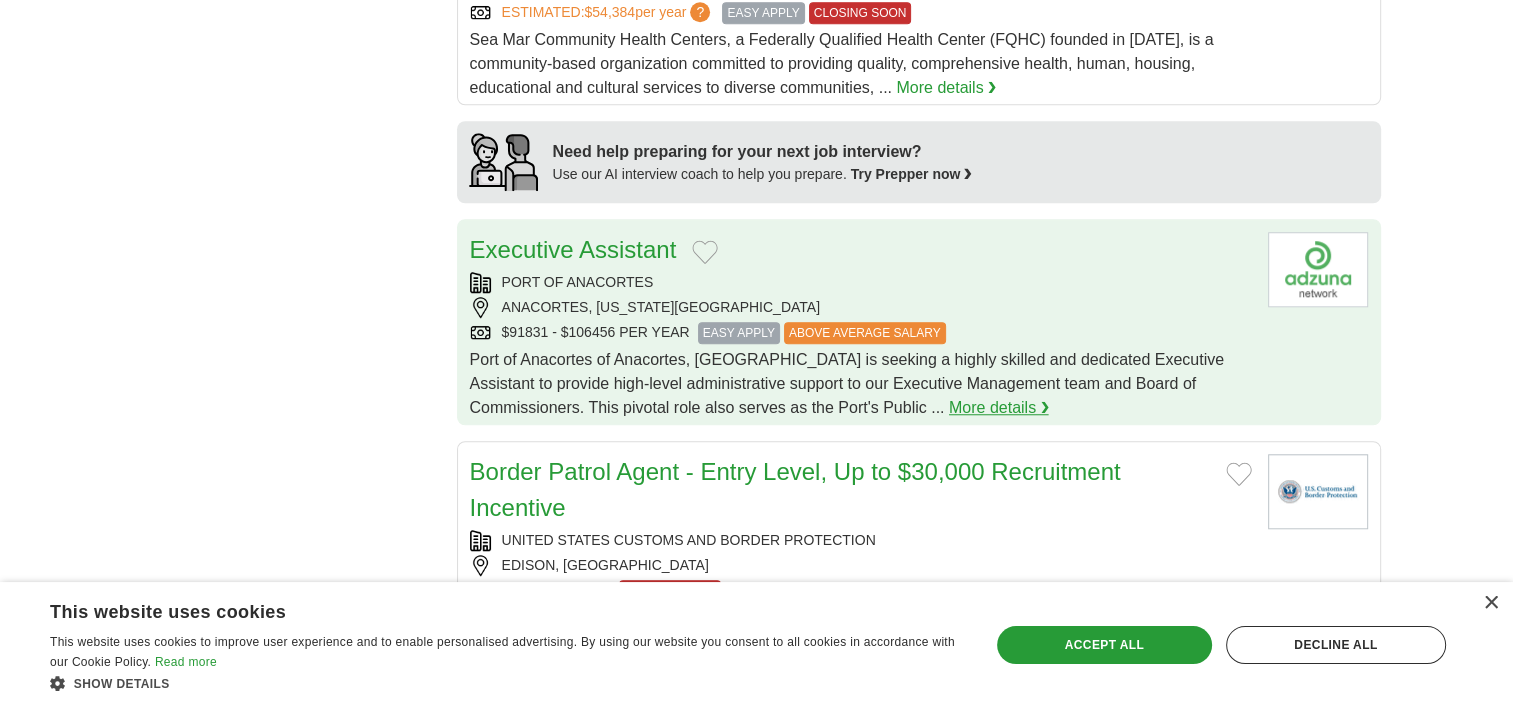 click on "More details ❯" at bounding box center (999, 408) 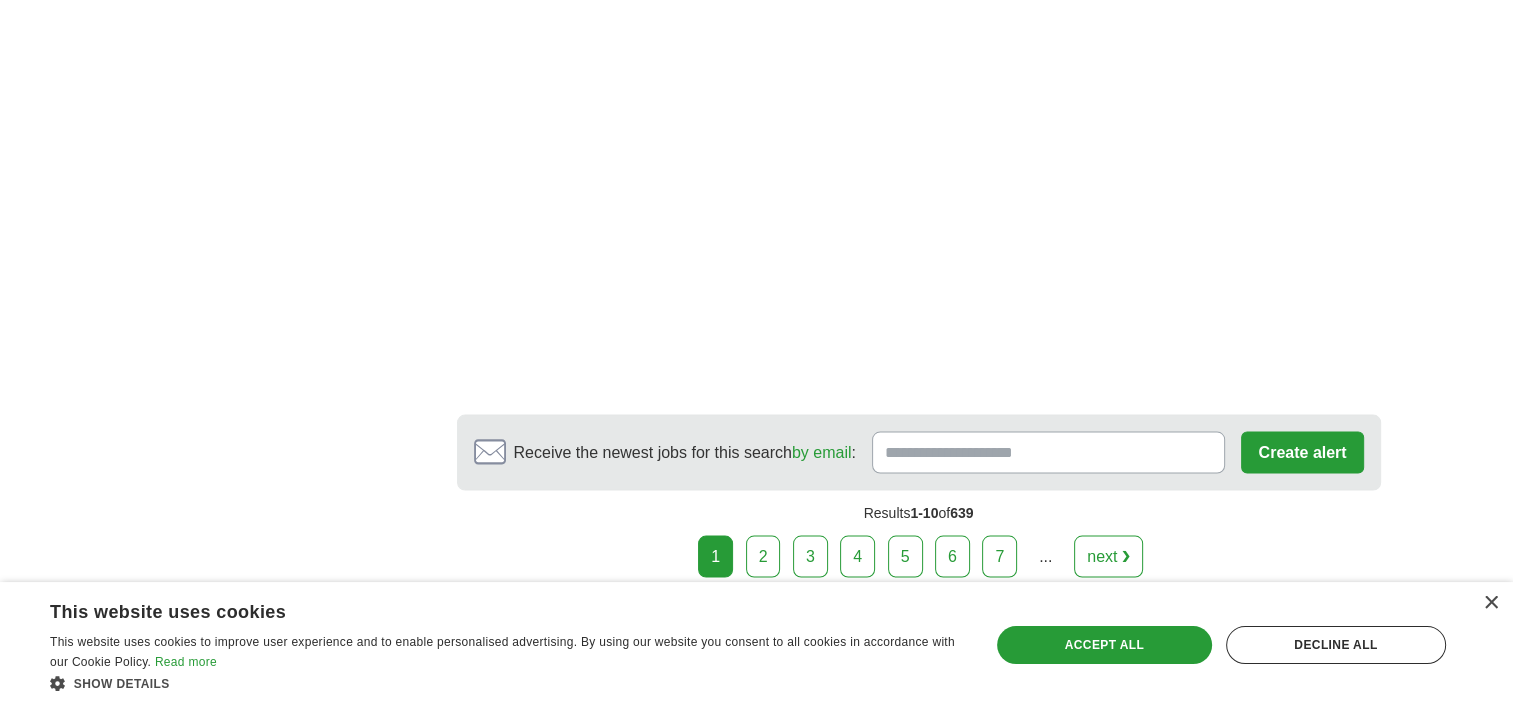 scroll, scrollTop: 3800, scrollLeft: 0, axis: vertical 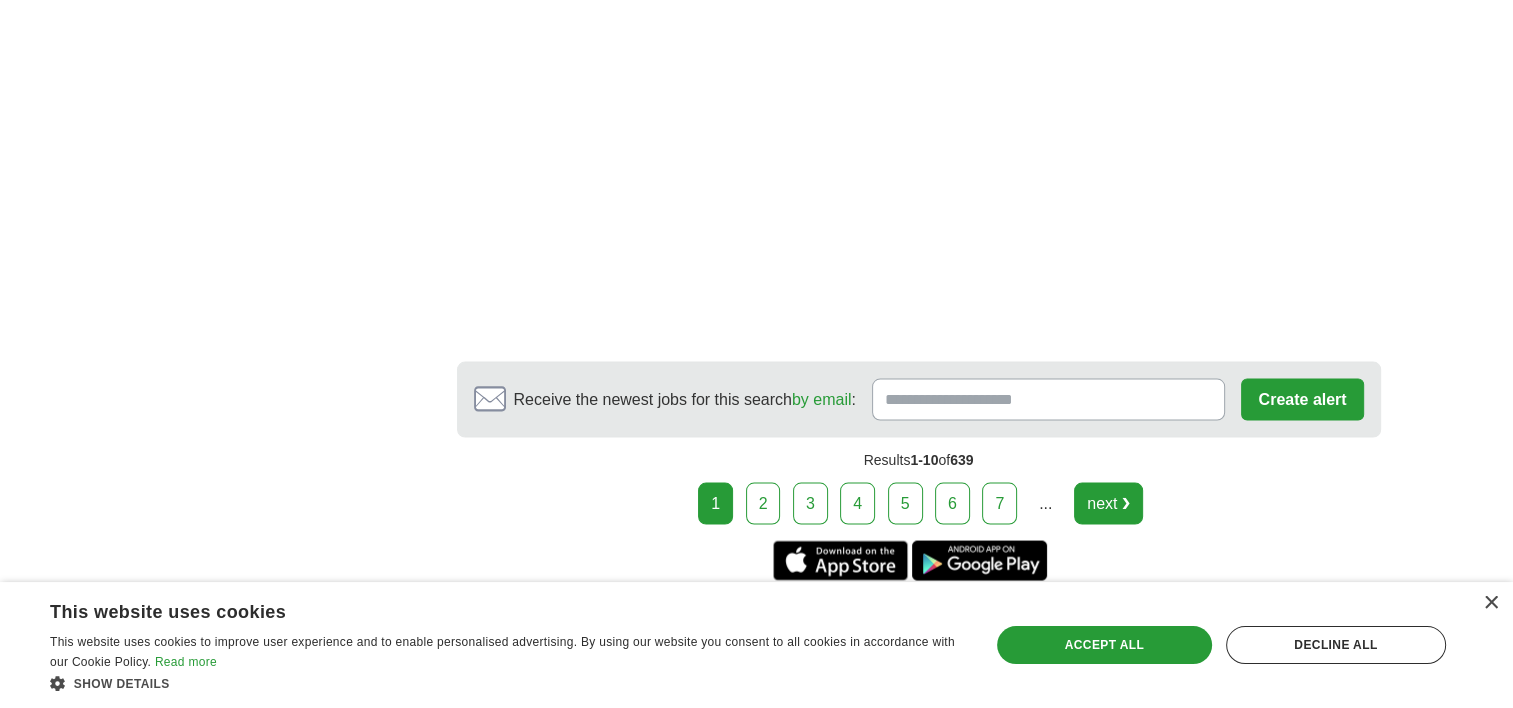 click on "next ❯" at bounding box center (1108, 504) 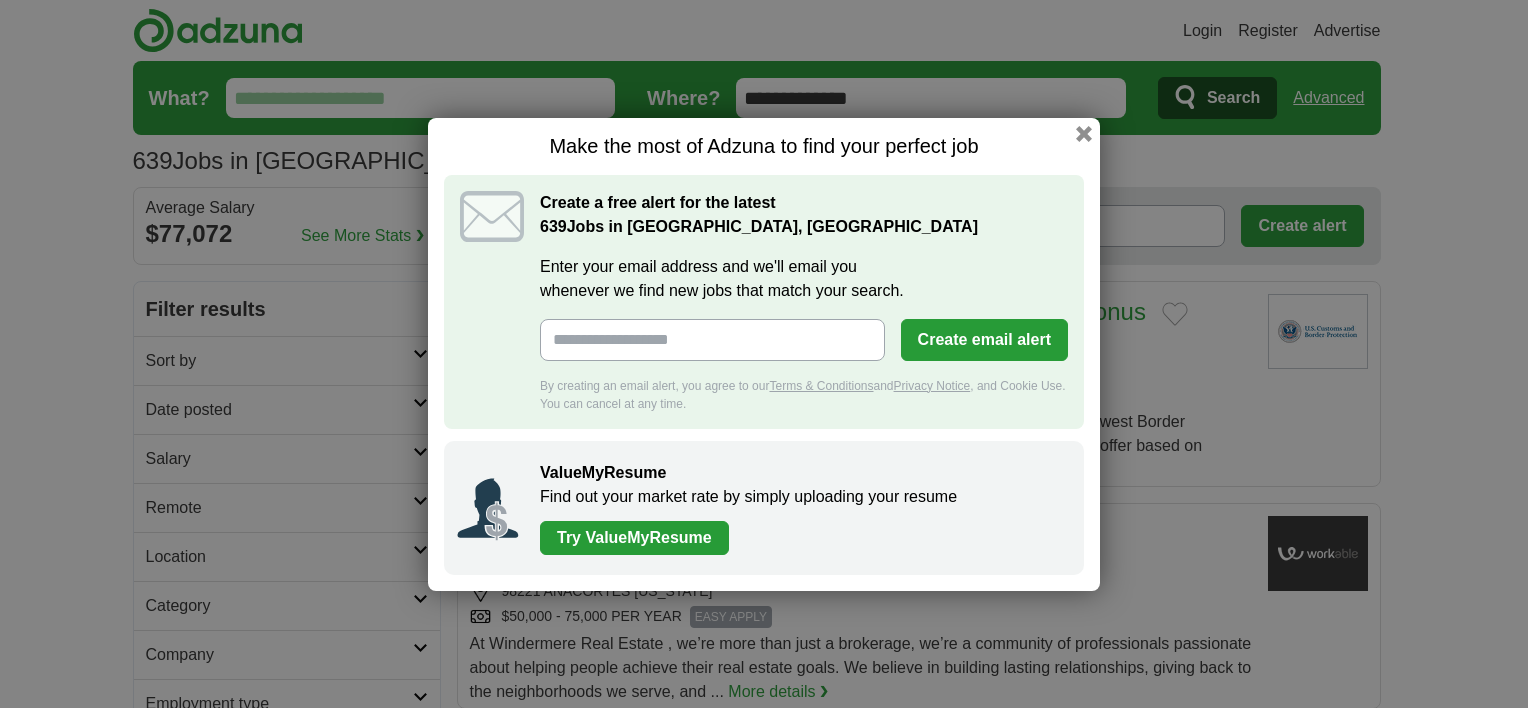scroll, scrollTop: 0, scrollLeft: 0, axis: both 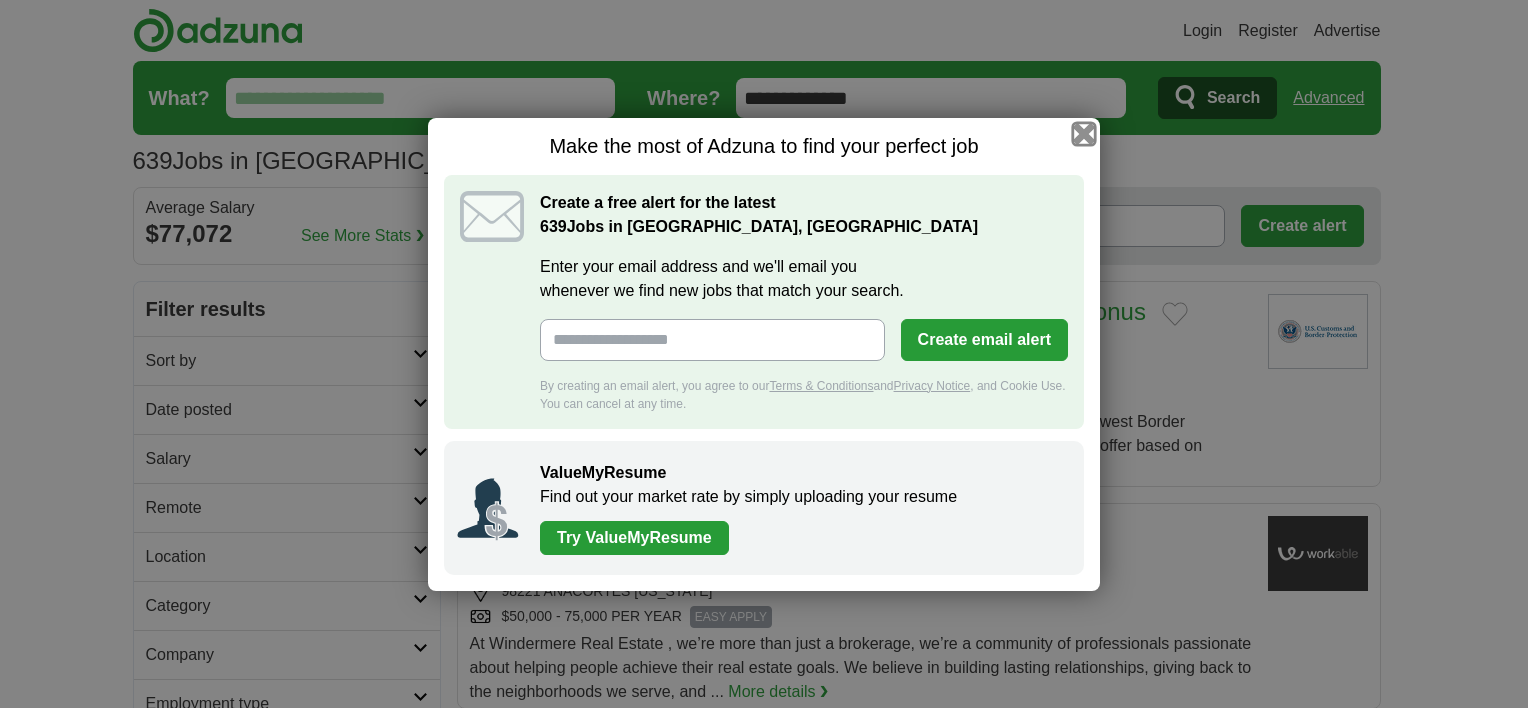 click at bounding box center (1084, 133) 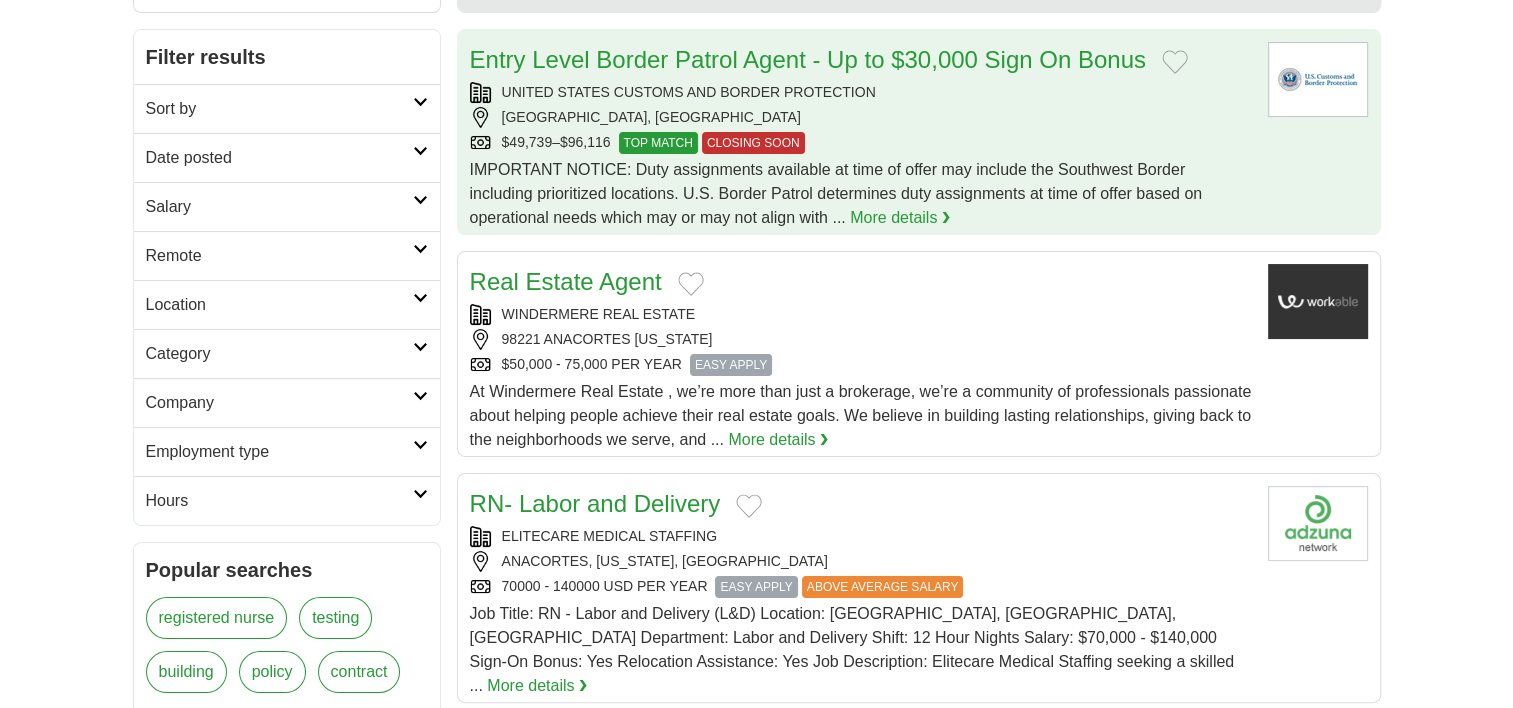 scroll, scrollTop: 300, scrollLeft: 0, axis: vertical 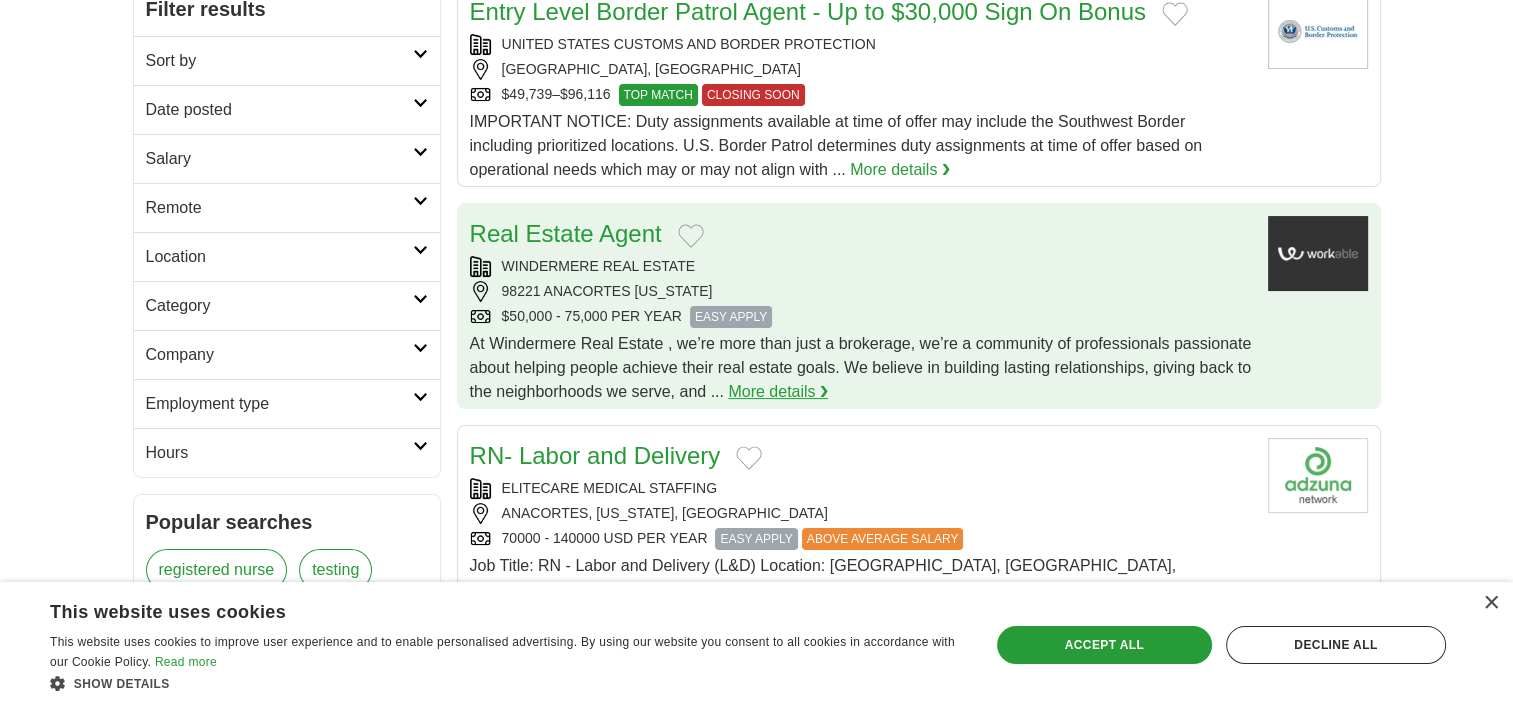 click on "More details ❯" at bounding box center [778, 392] 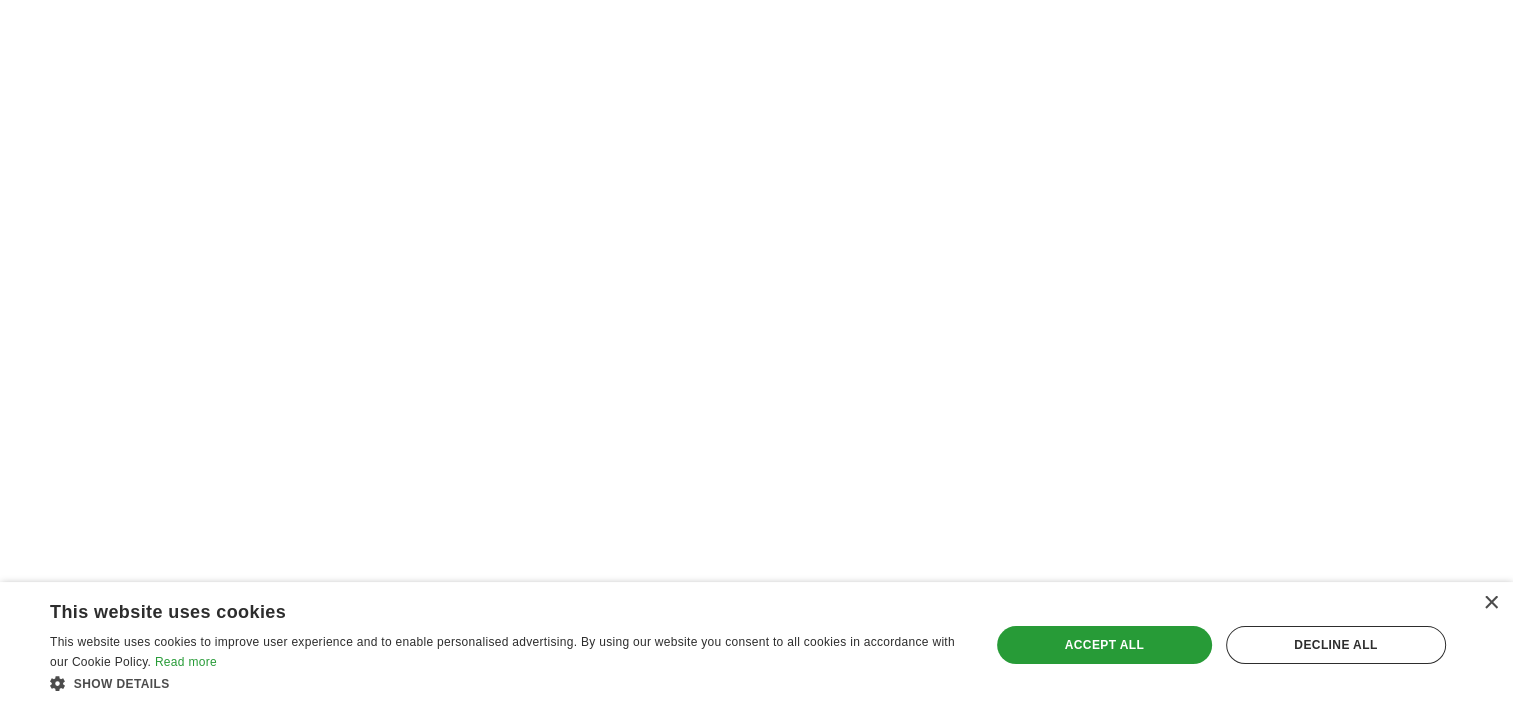 scroll, scrollTop: 3400, scrollLeft: 0, axis: vertical 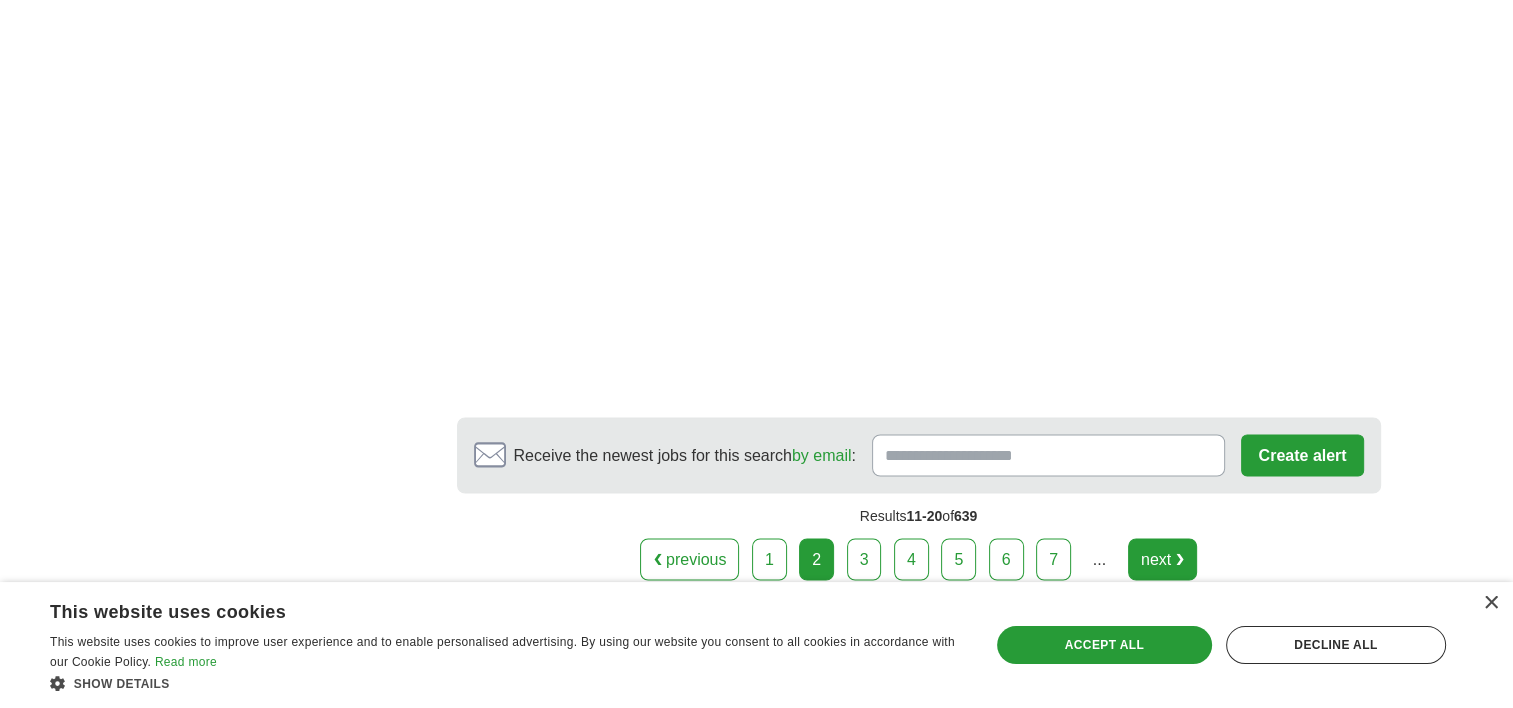 click on "next ❯" at bounding box center [1162, 559] 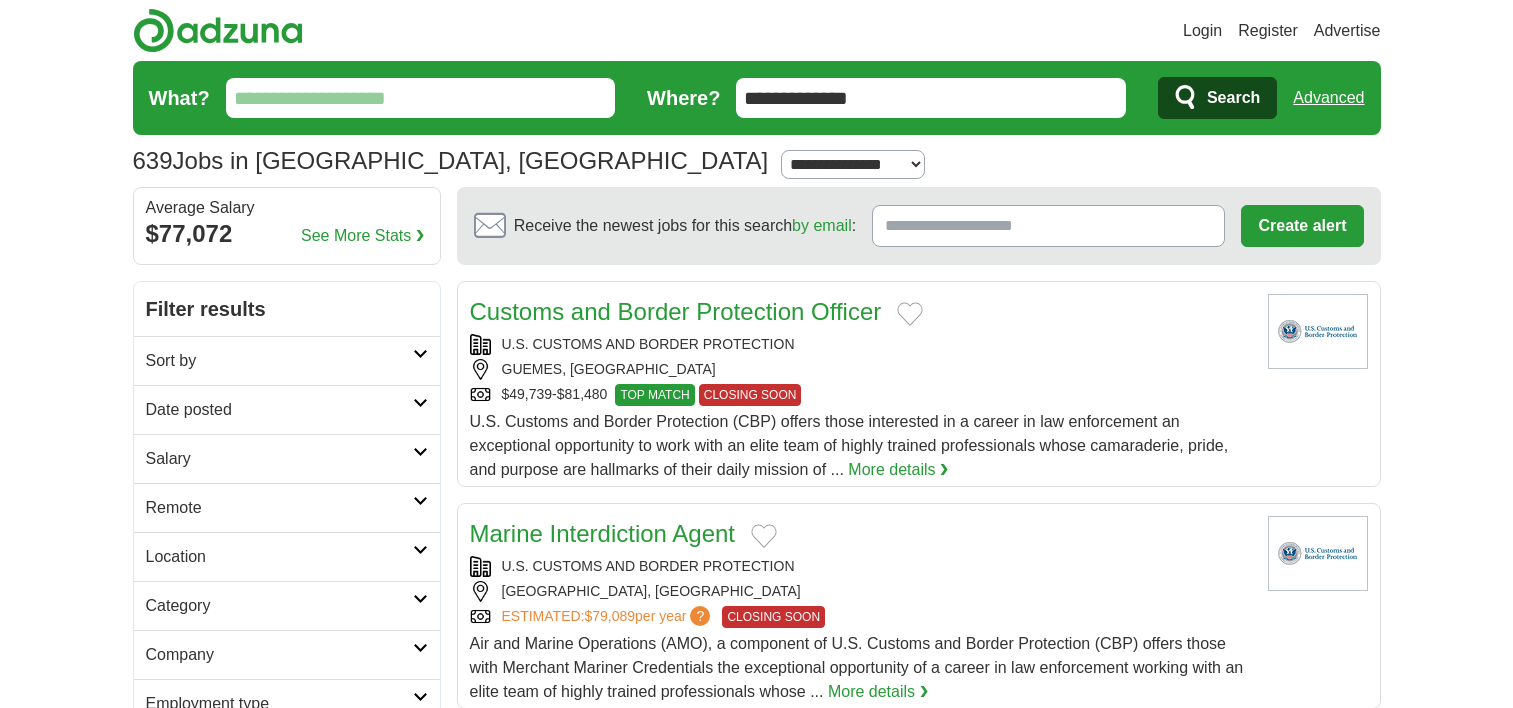 scroll, scrollTop: 0, scrollLeft: 0, axis: both 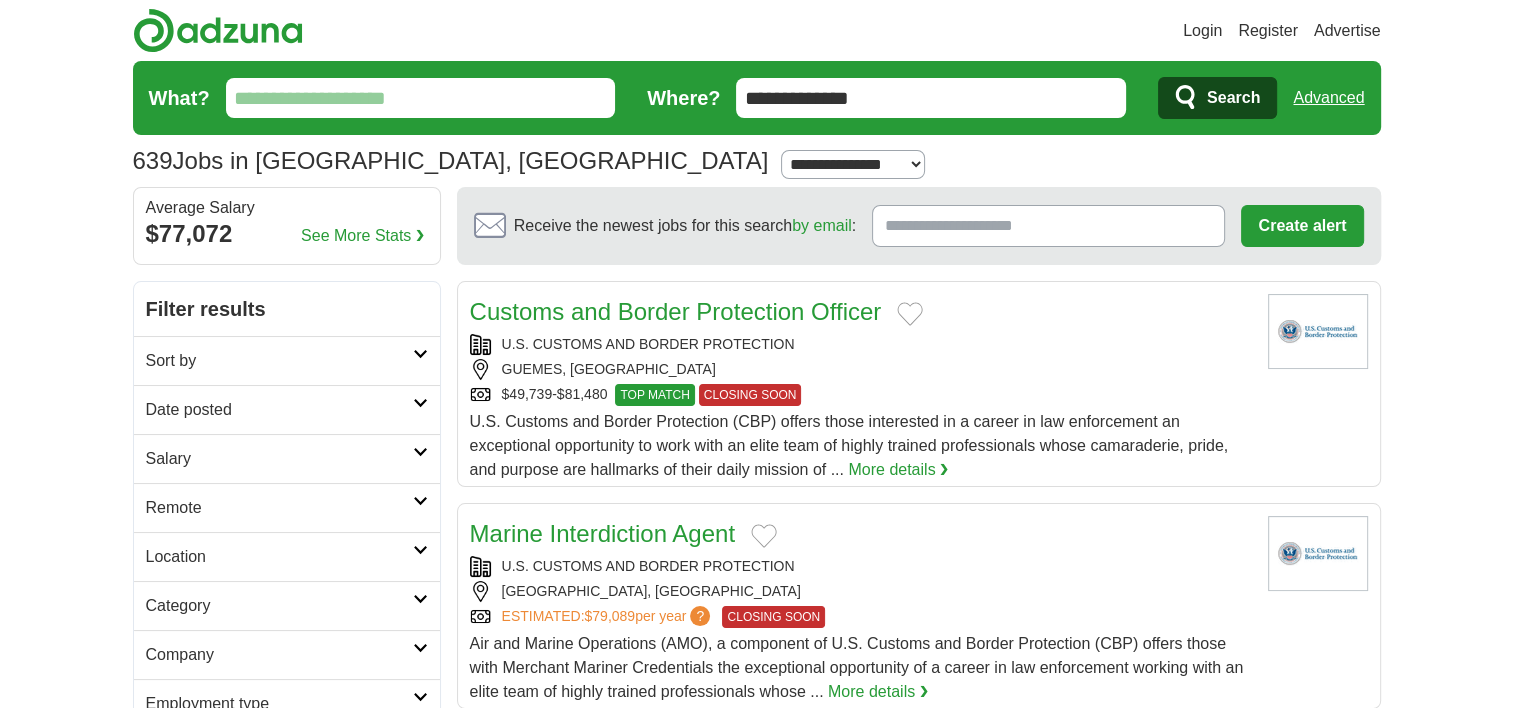 click at bounding box center (420, 354) 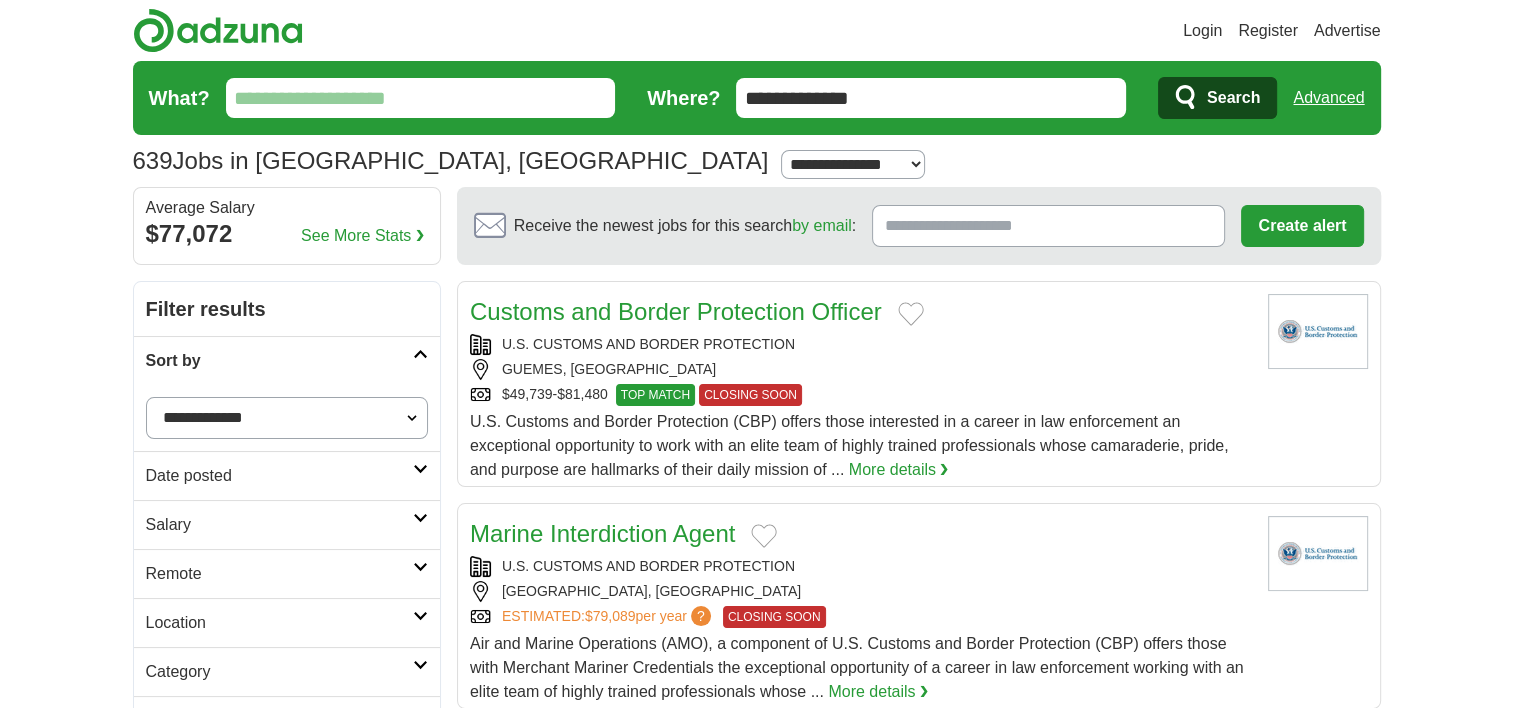click at bounding box center (420, 354) 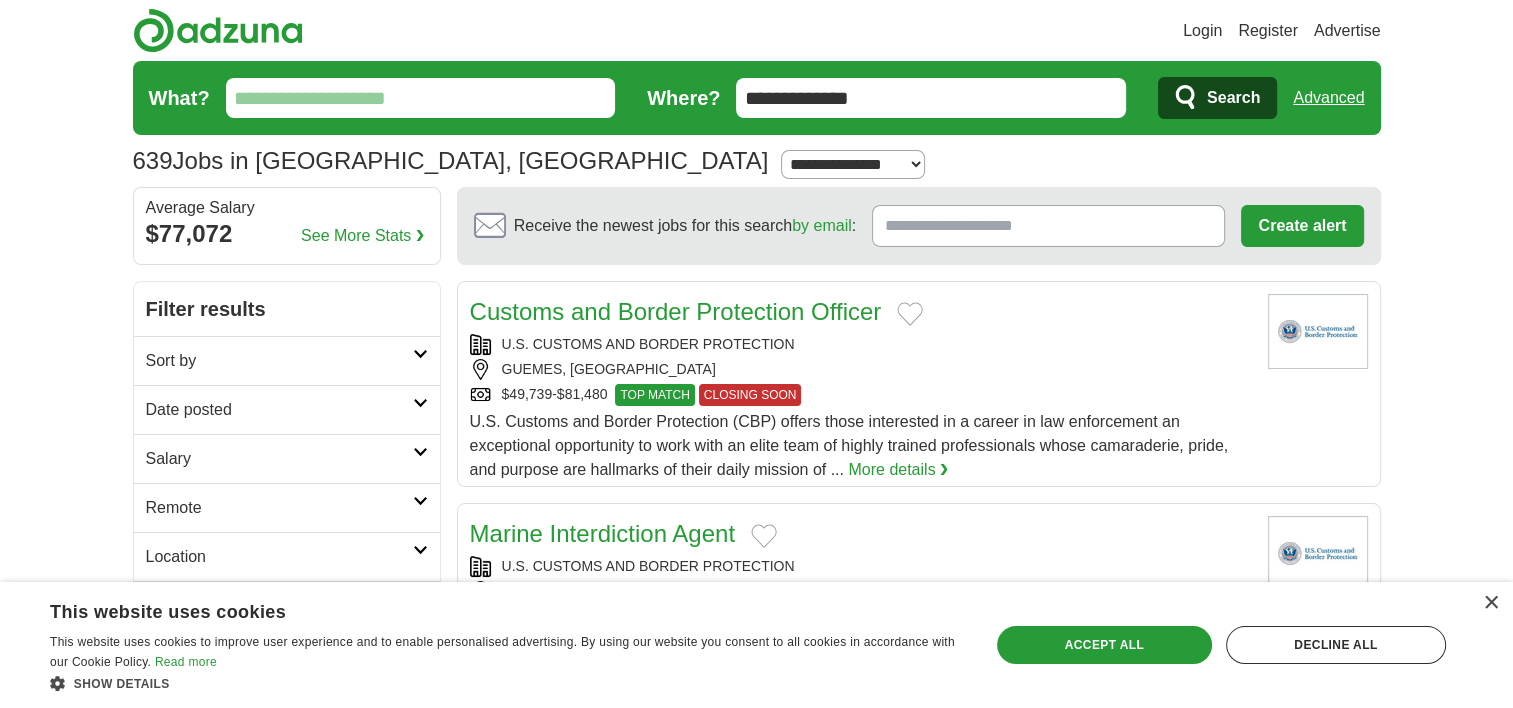 scroll, scrollTop: 100, scrollLeft: 0, axis: vertical 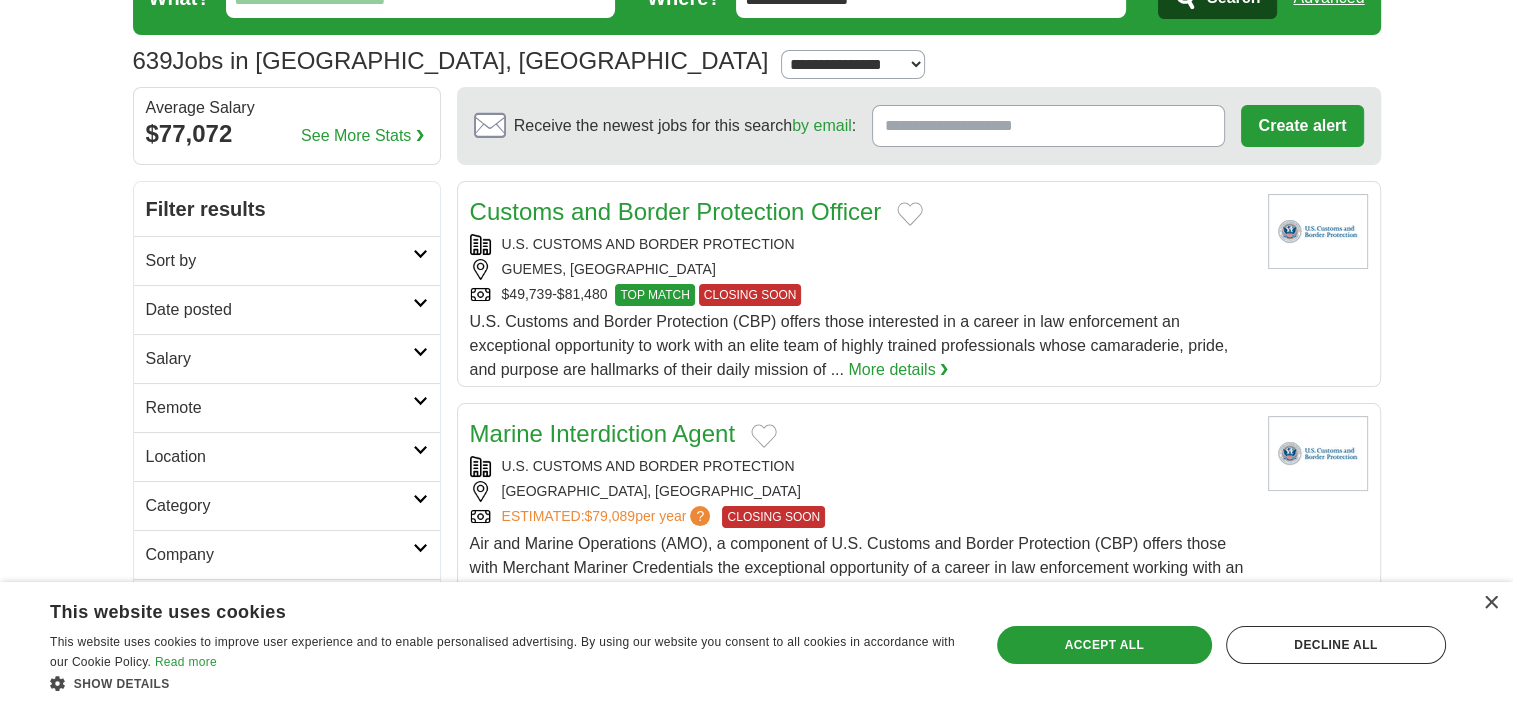 click at bounding box center (420, 401) 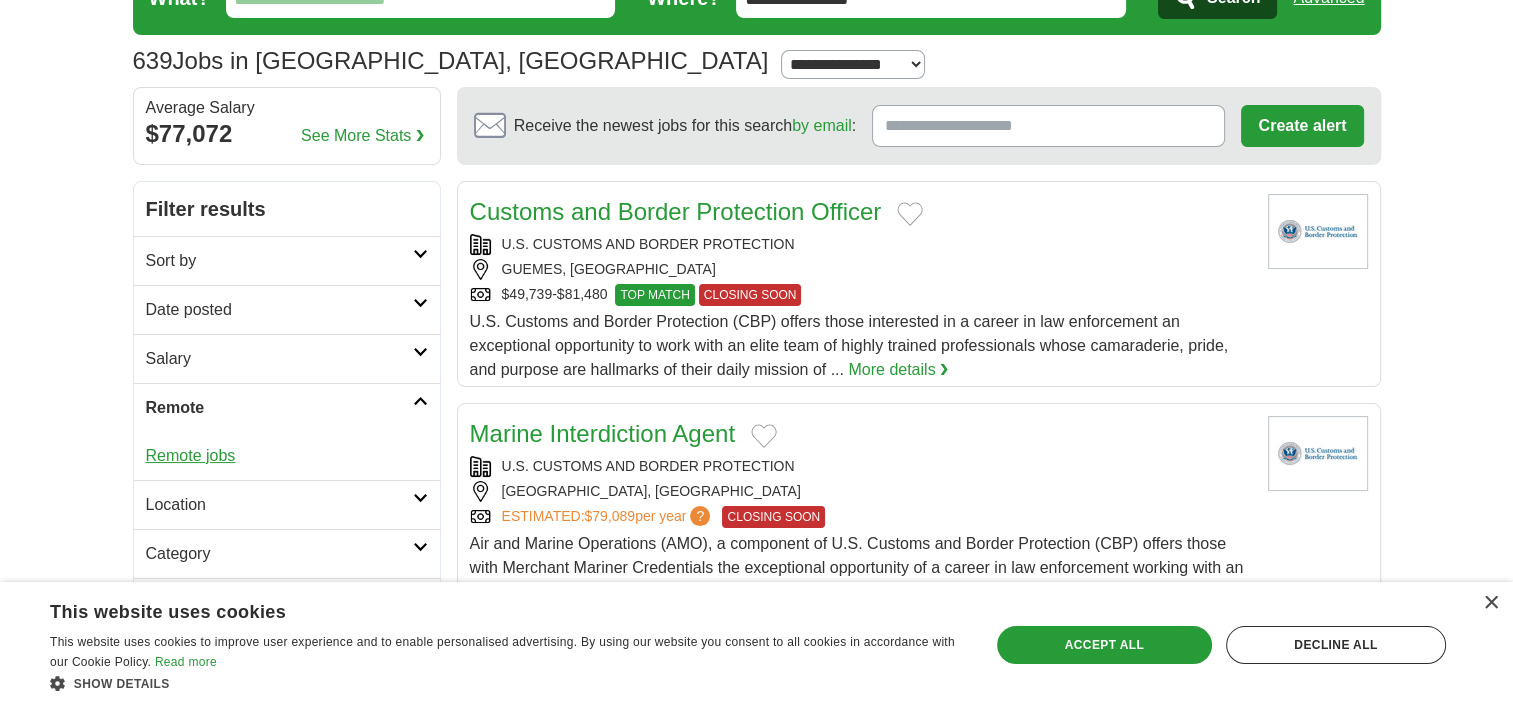 click on "Remote jobs" at bounding box center [191, 455] 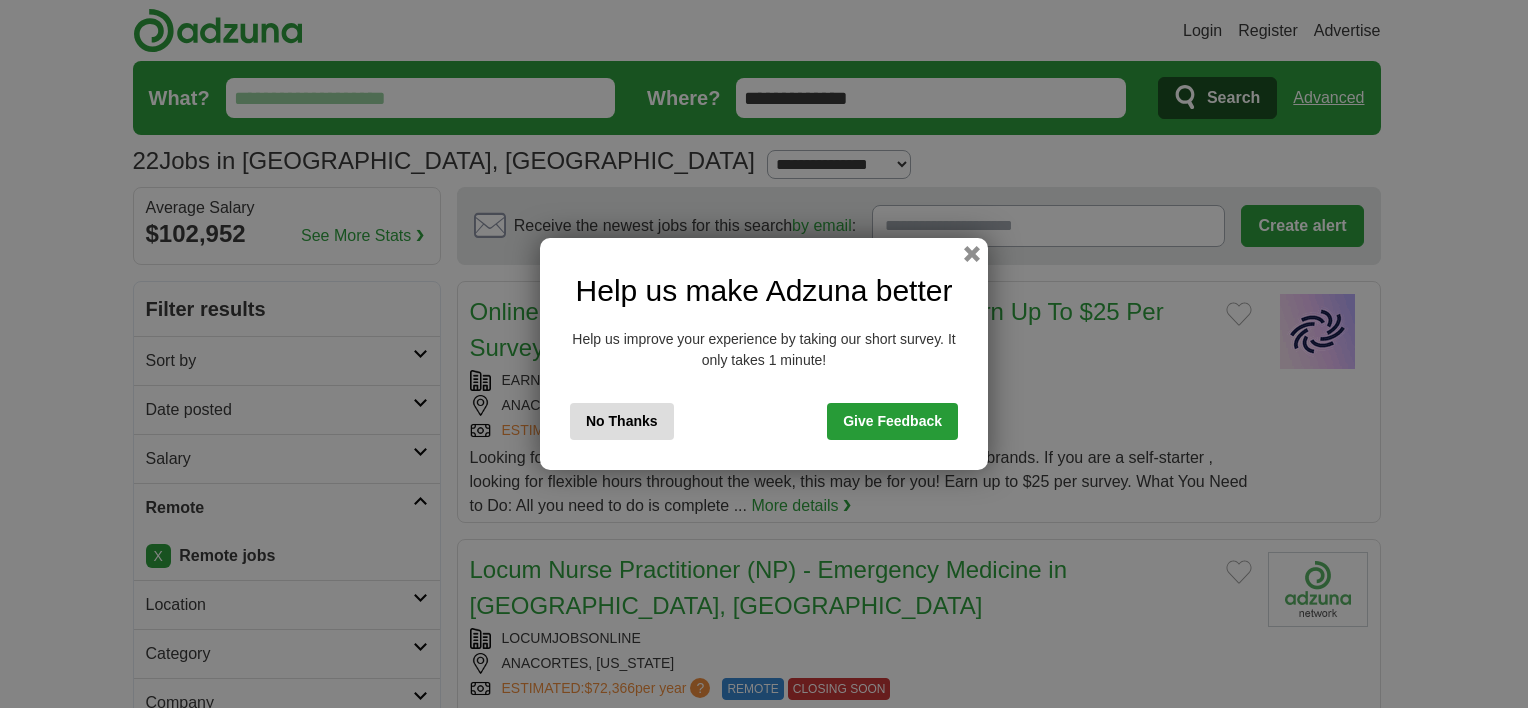 scroll, scrollTop: 0, scrollLeft: 0, axis: both 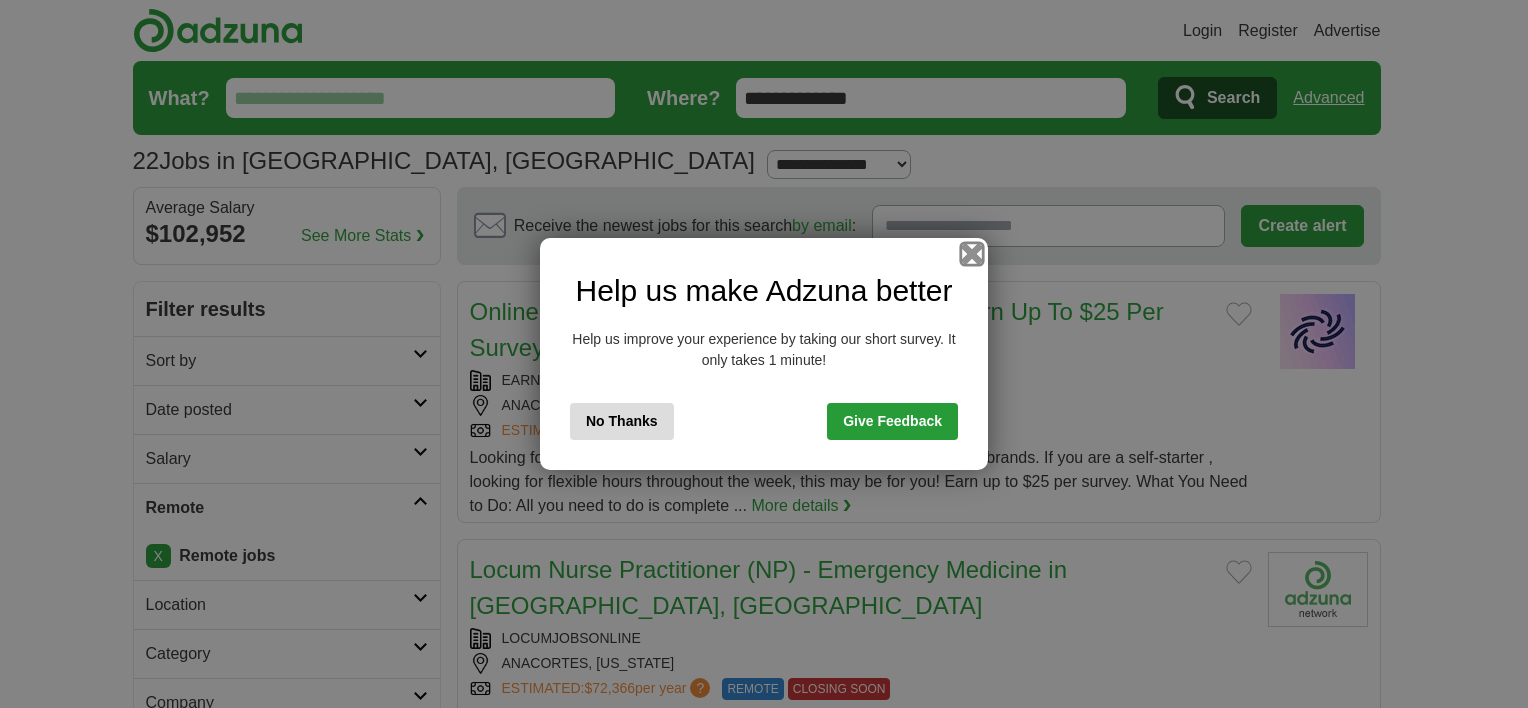 click at bounding box center [972, 254] 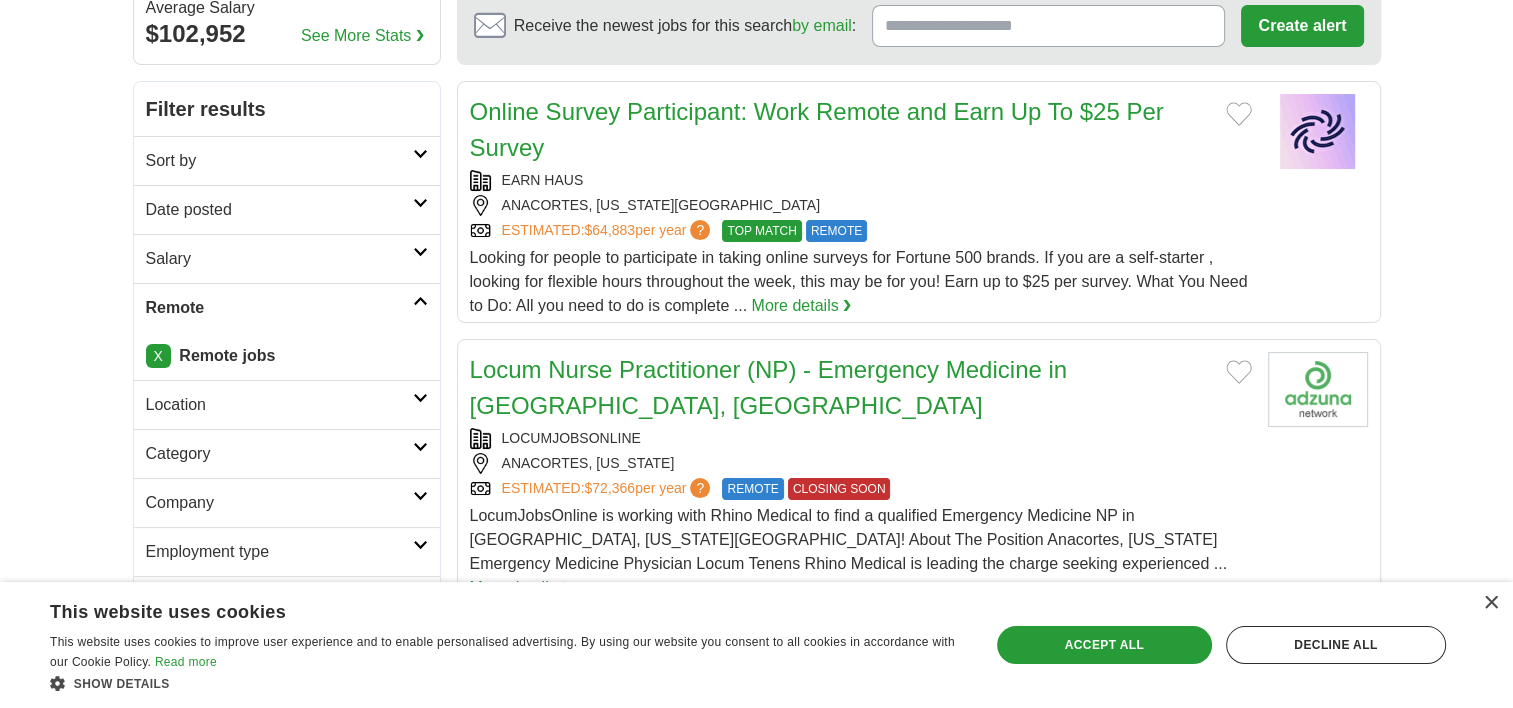scroll, scrollTop: 100, scrollLeft: 0, axis: vertical 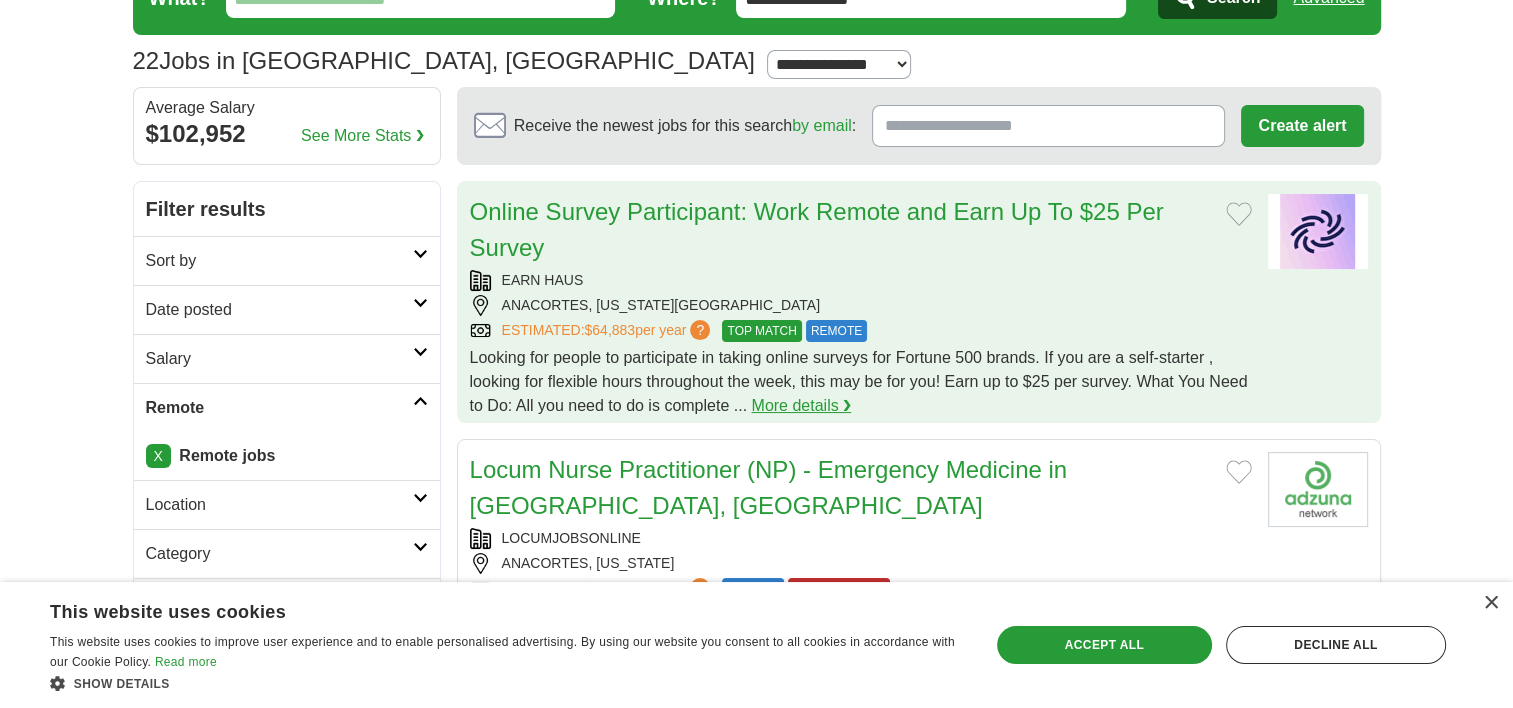 click on "More details ❯" at bounding box center (801, 406) 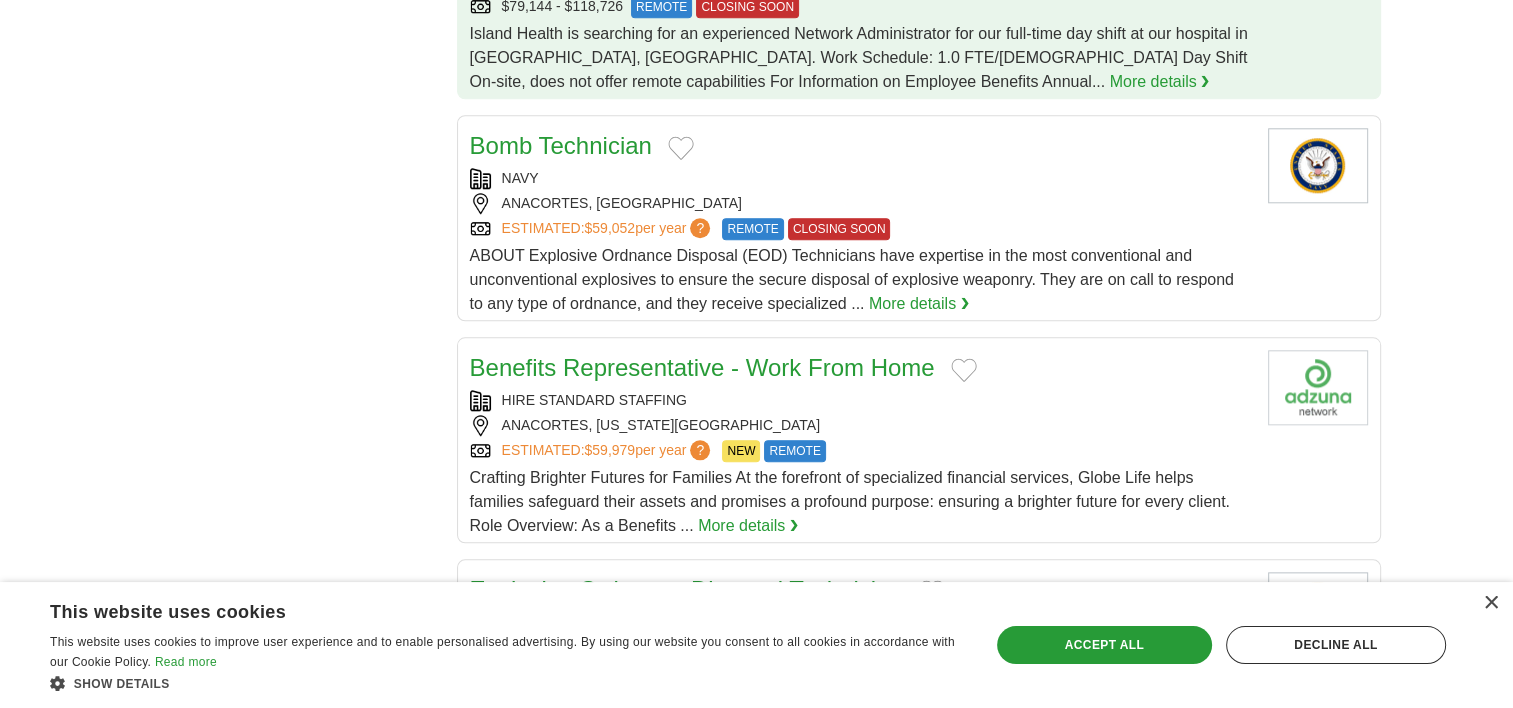 scroll, scrollTop: 2100, scrollLeft: 0, axis: vertical 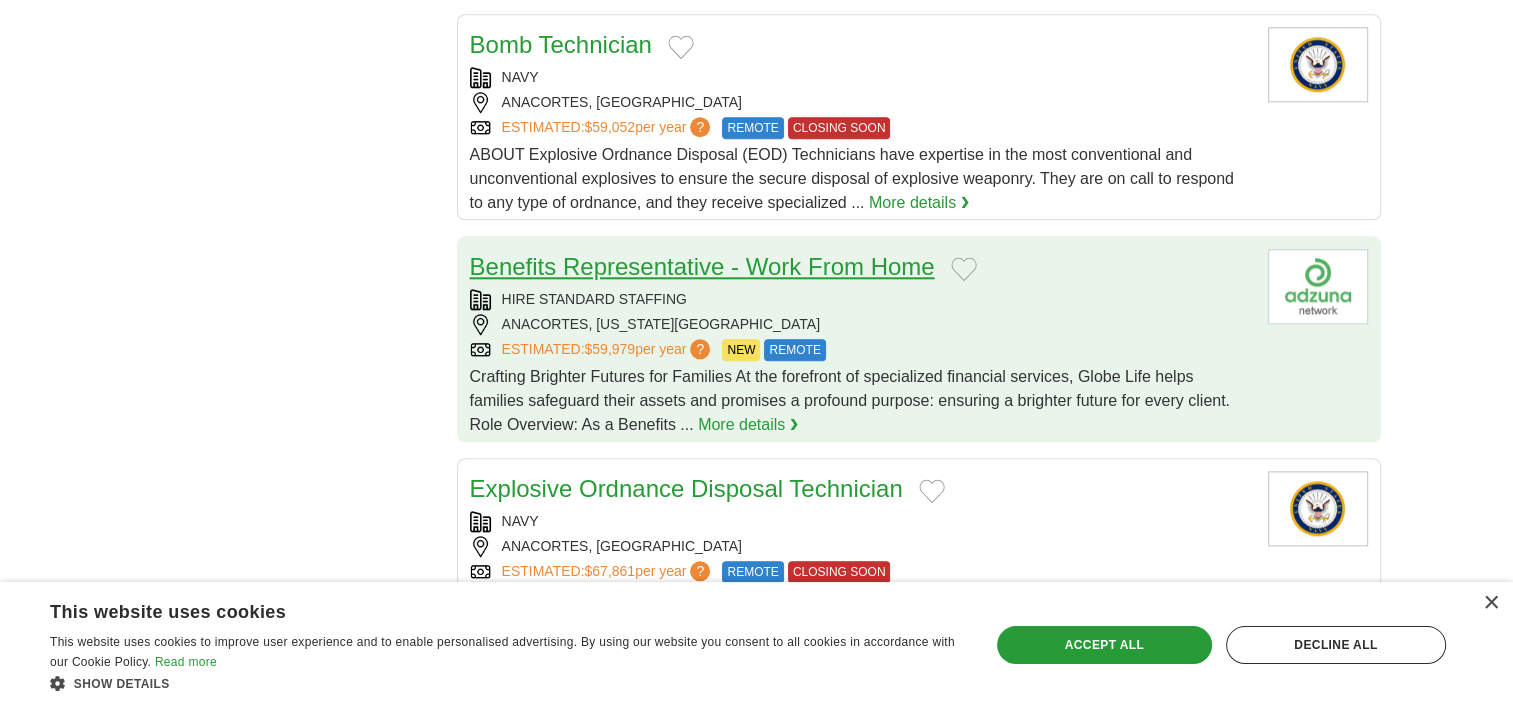 click on "Benefits Representative - Work From Home" at bounding box center (702, 266) 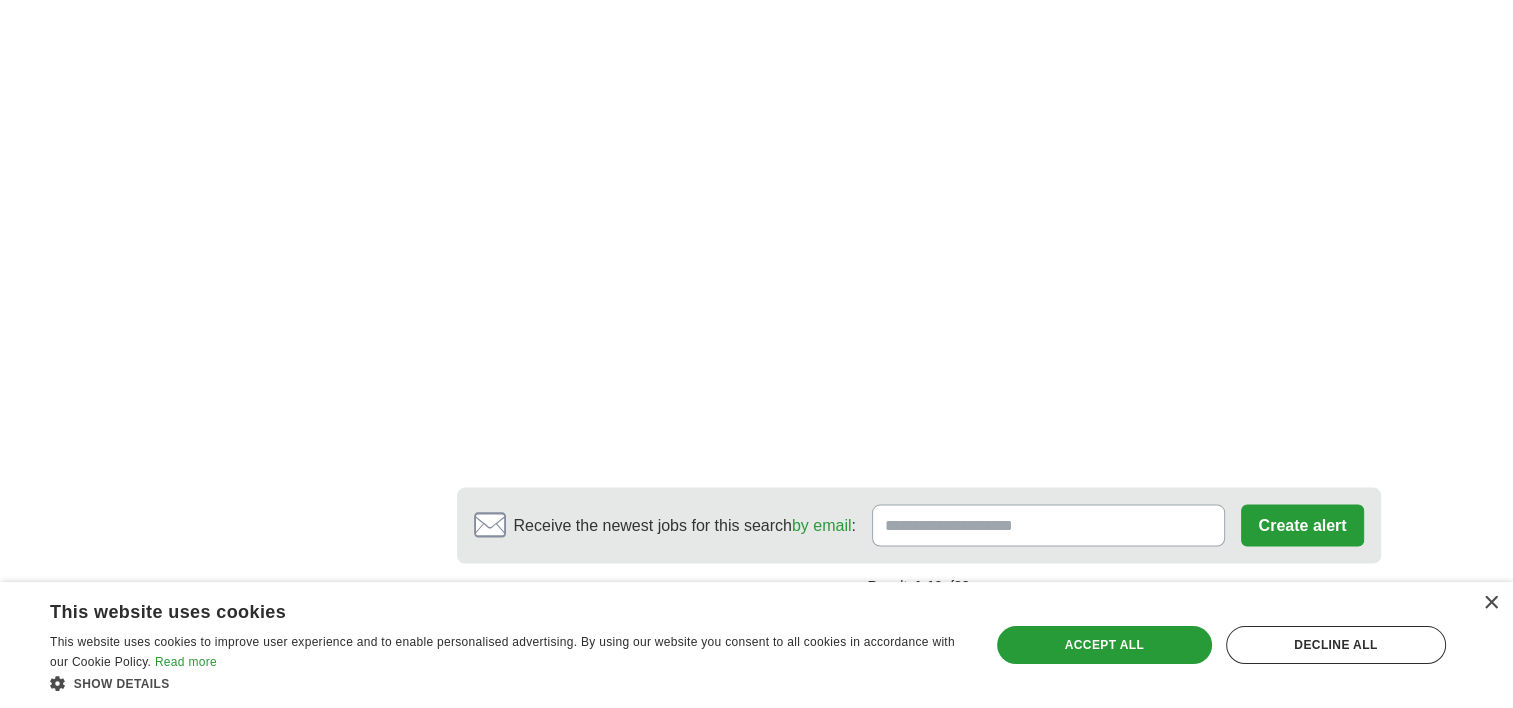 scroll, scrollTop: 3800, scrollLeft: 0, axis: vertical 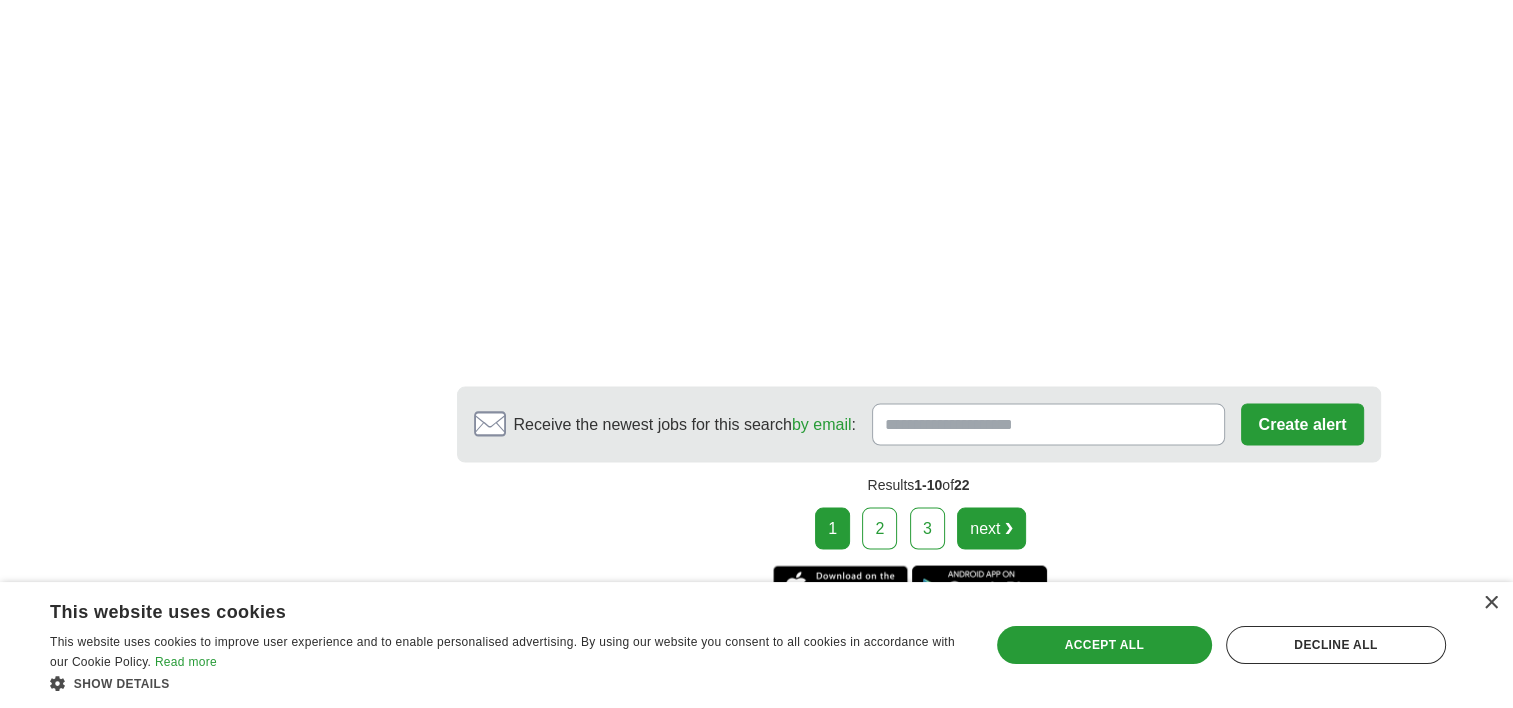 click on "next ❯" at bounding box center (991, 529) 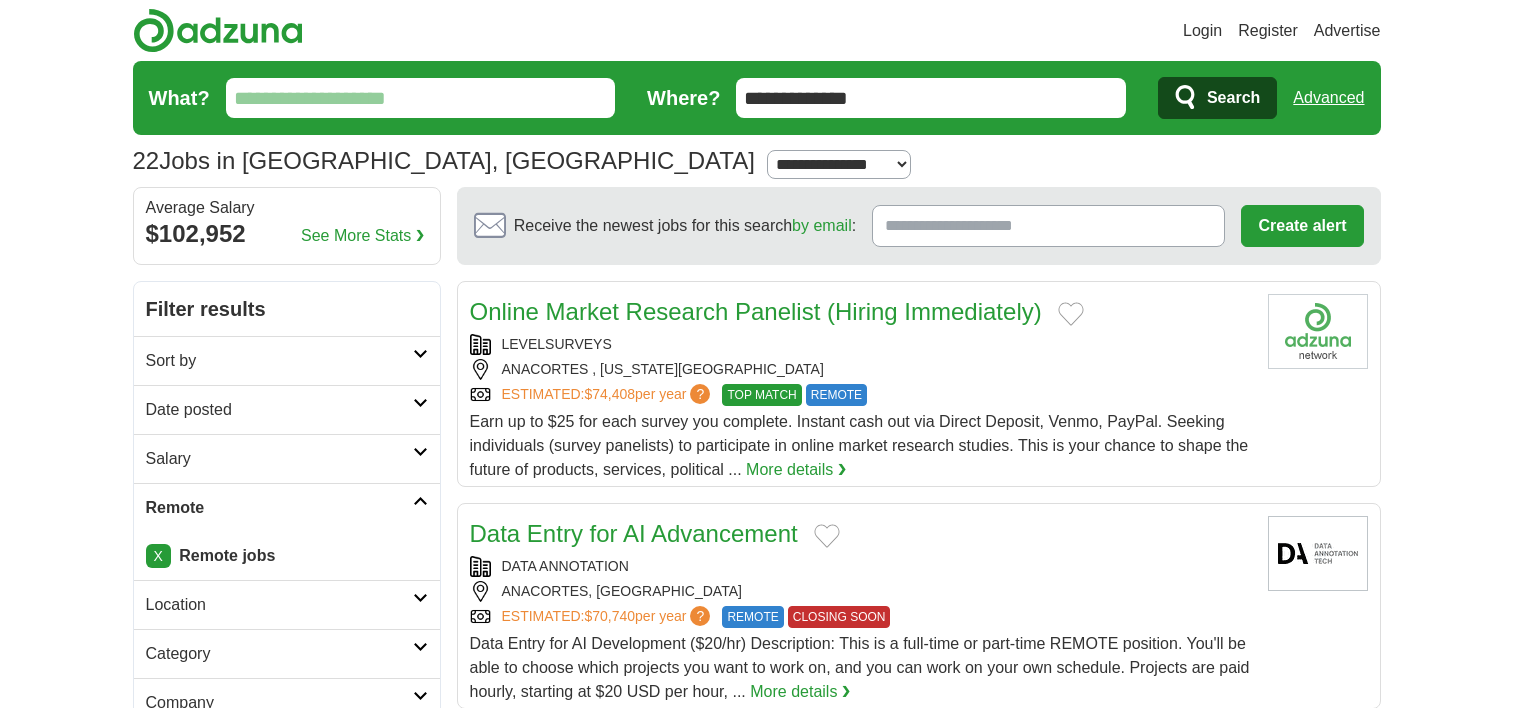 scroll, scrollTop: 0, scrollLeft: 0, axis: both 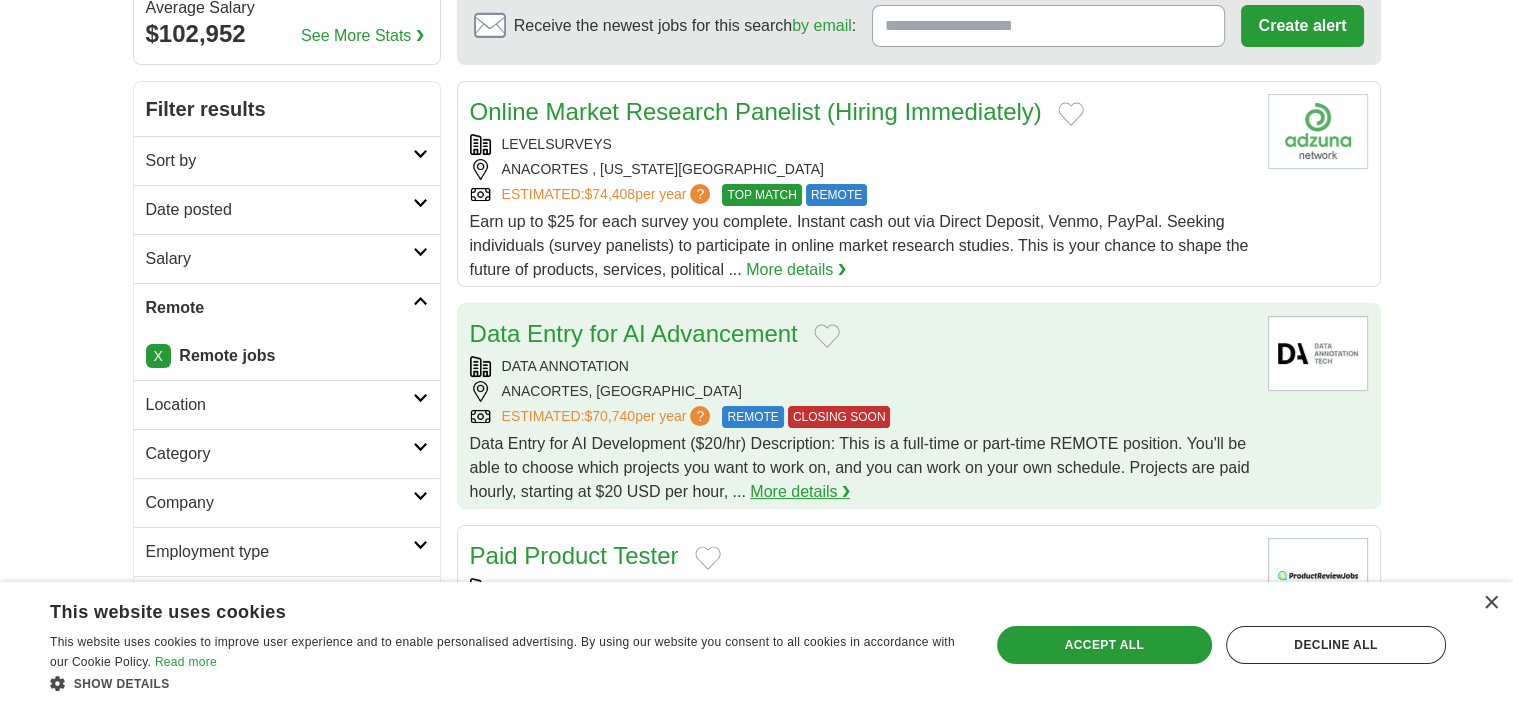click on "More details ❯" at bounding box center [800, 492] 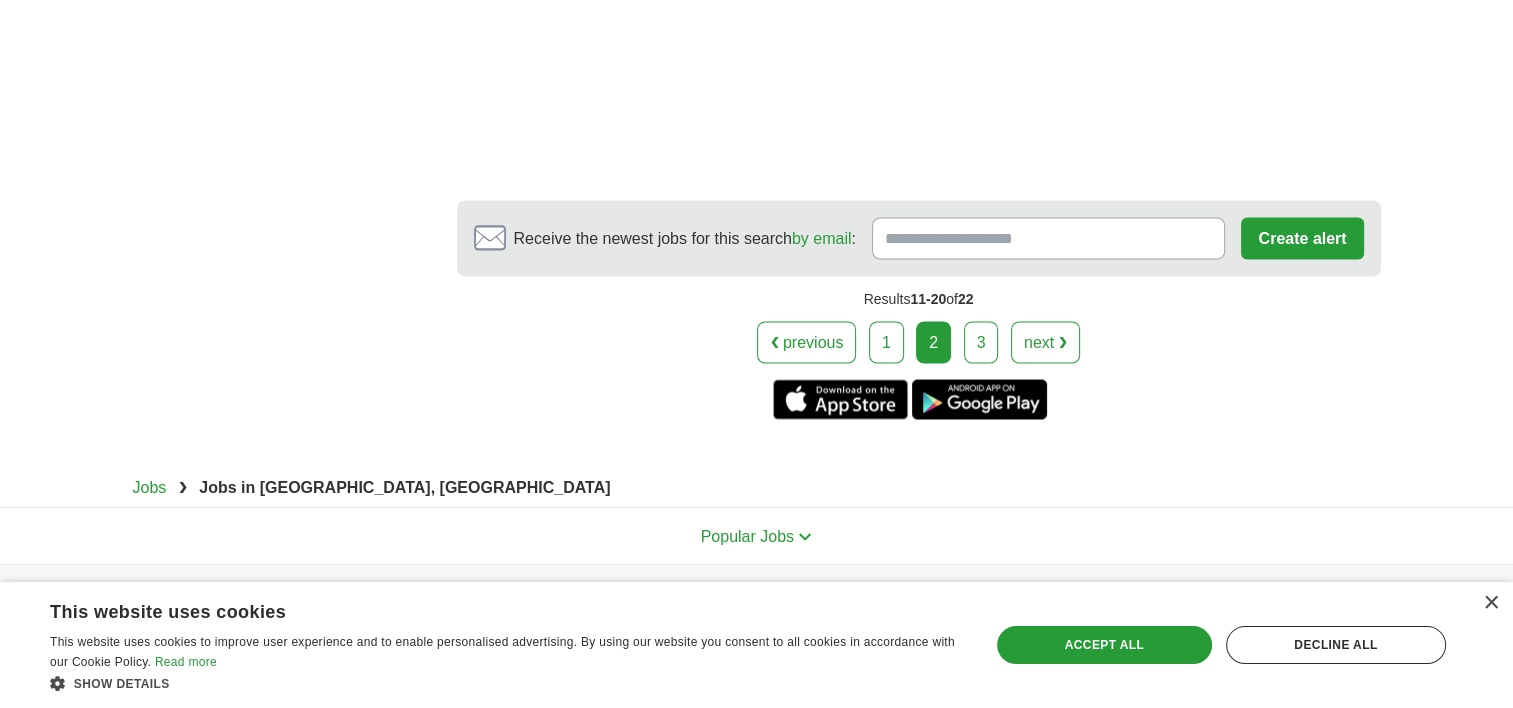 scroll, scrollTop: 3700, scrollLeft: 0, axis: vertical 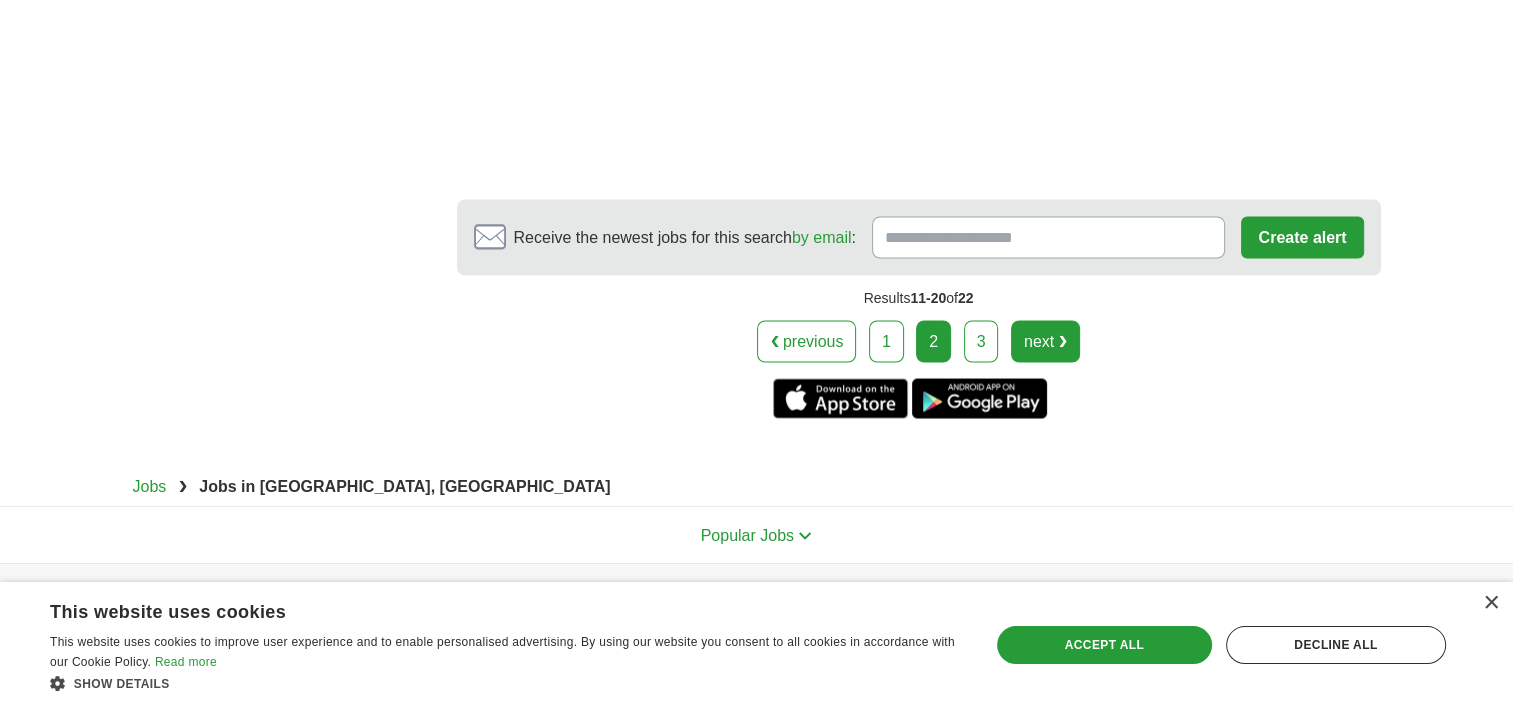 click on "next ❯" at bounding box center [1045, 341] 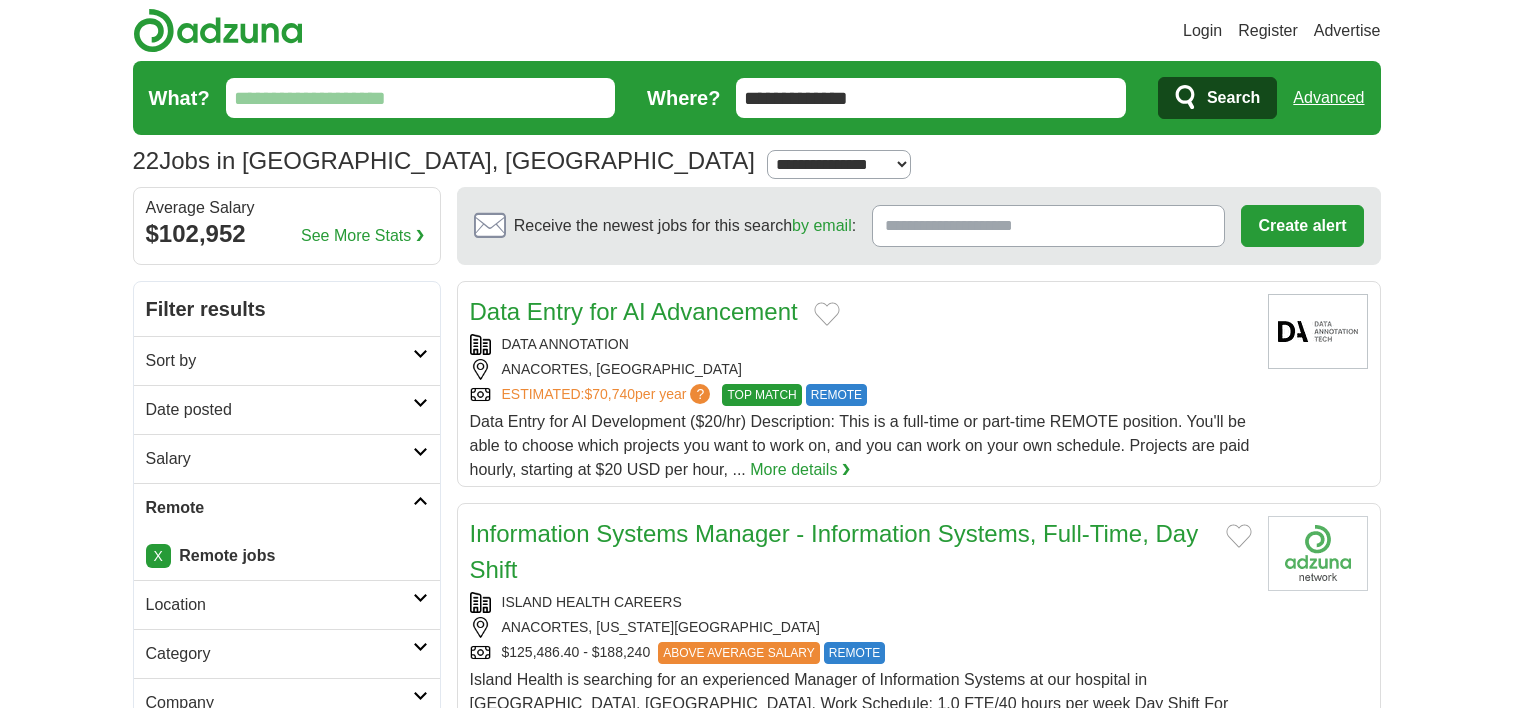 scroll, scrollTop: 200, scrollLeft: 0, axis: vertical 